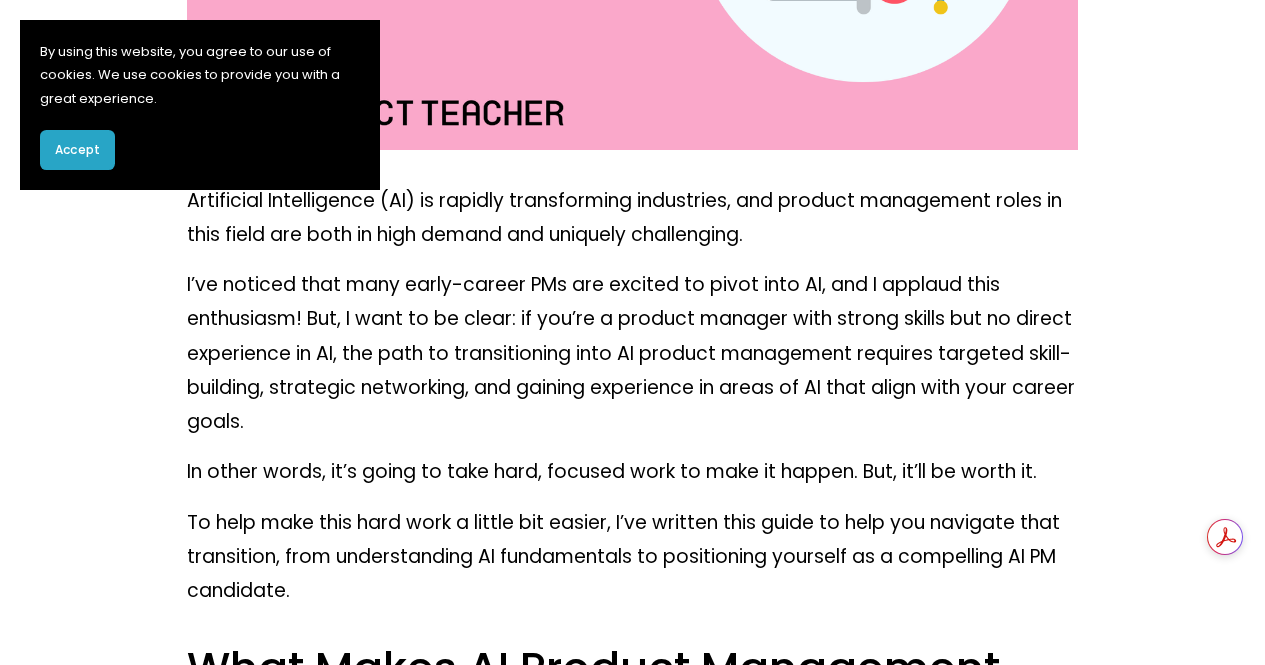 scroll, scrollTop: 708, scrollLeft: 0, axis: vertical 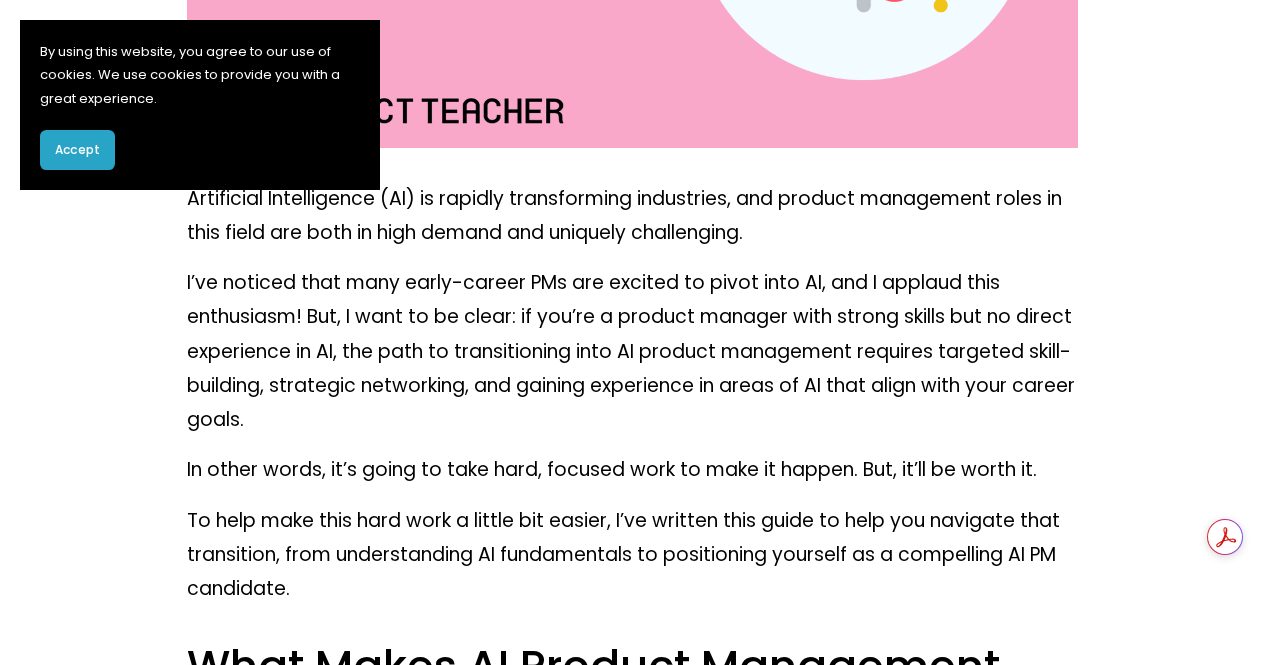 click on "Accept" at bounding box center [77, 150] 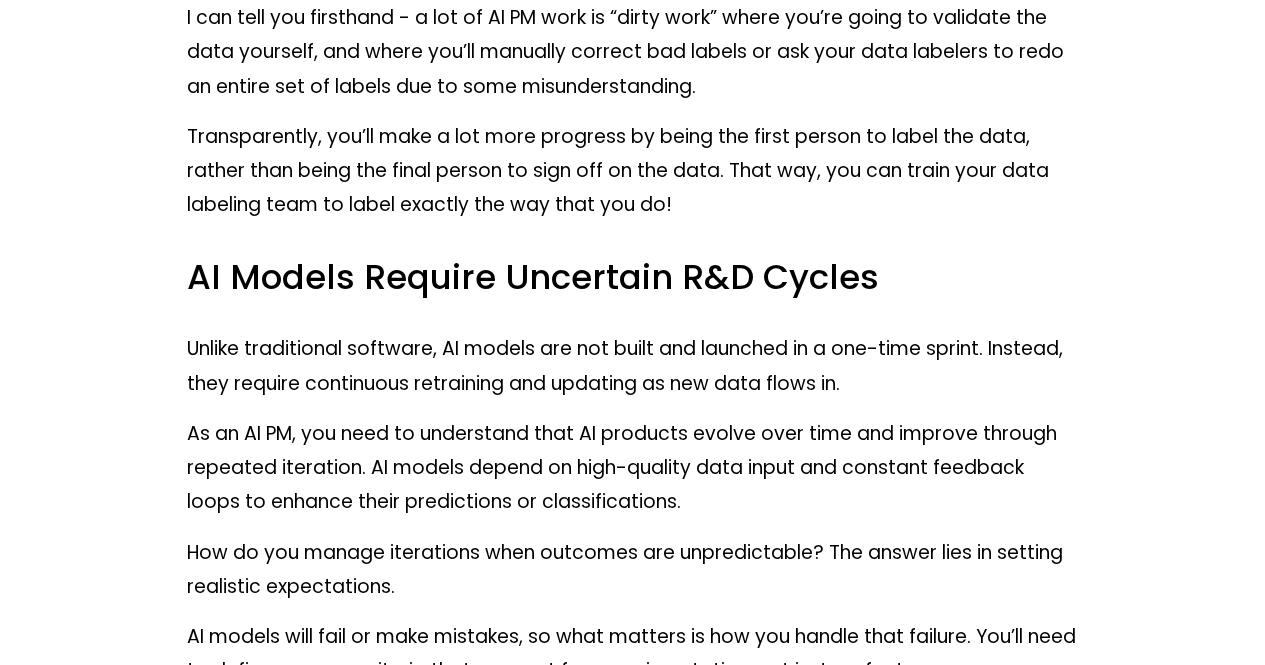 scroll, scrollTop: 2279, scrollLeft: 0, axis: vertical 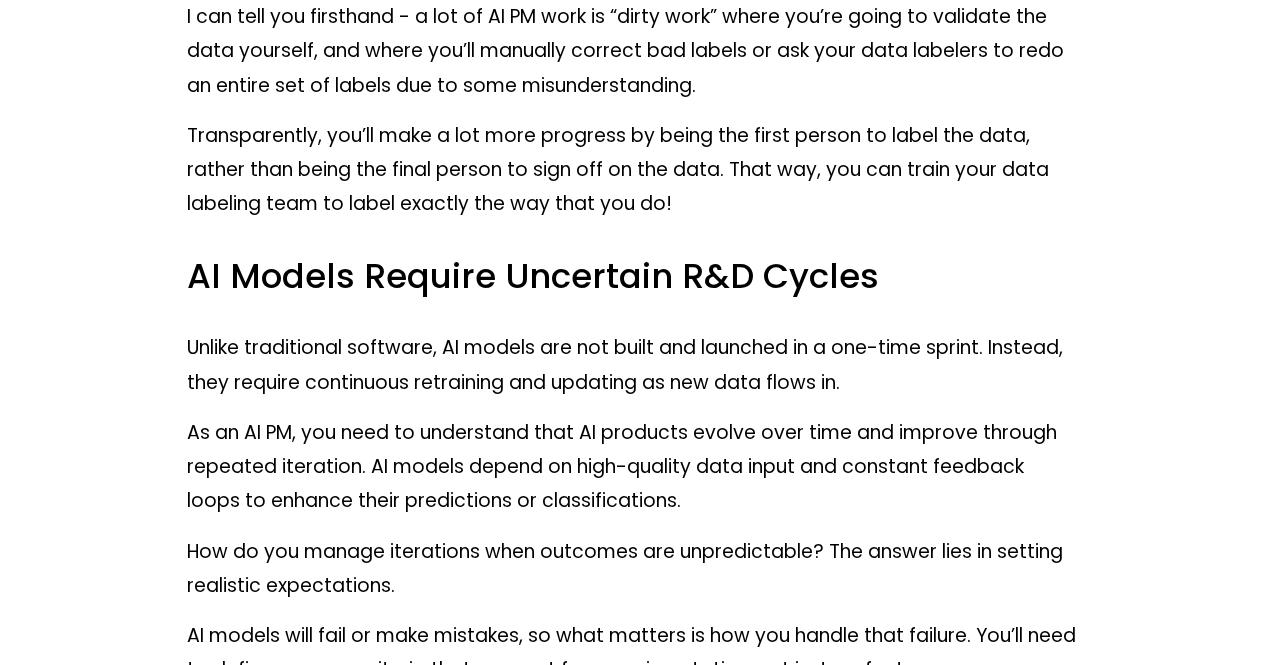 click on "AI Models Require Uncertain R&D Cycles" at bounding box center [633, 277] 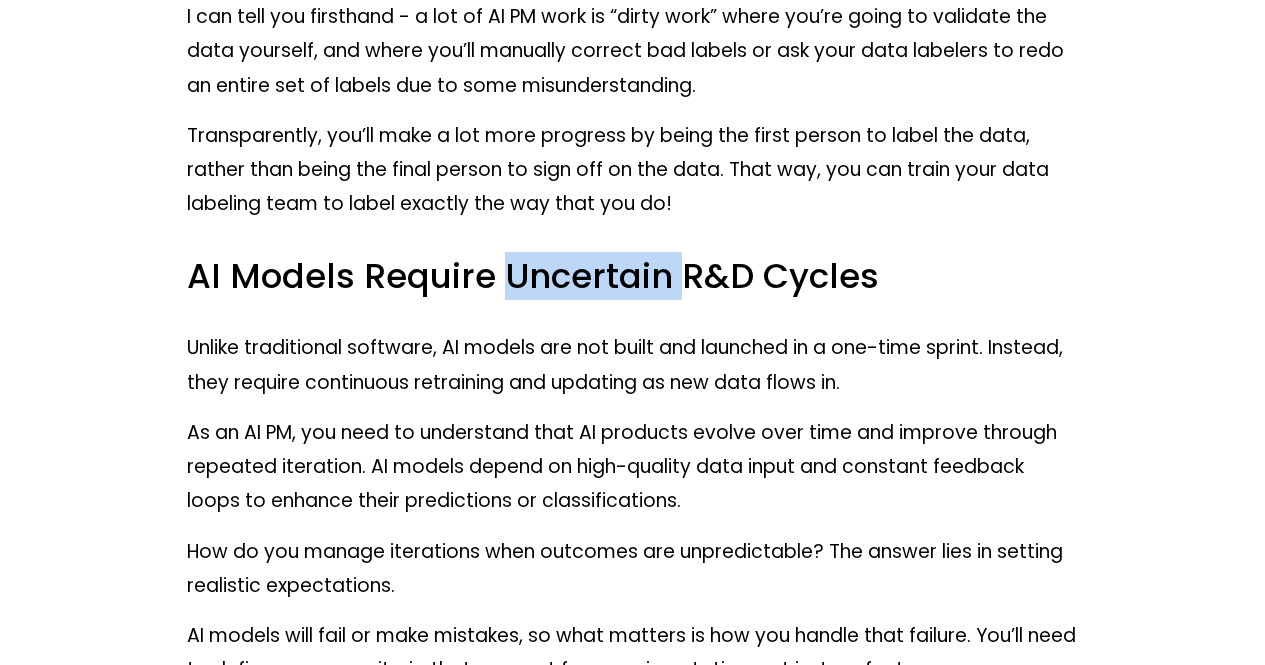 click on "AI Models Require Uncertain R&D Cycles" at bounding box center [633, 277] 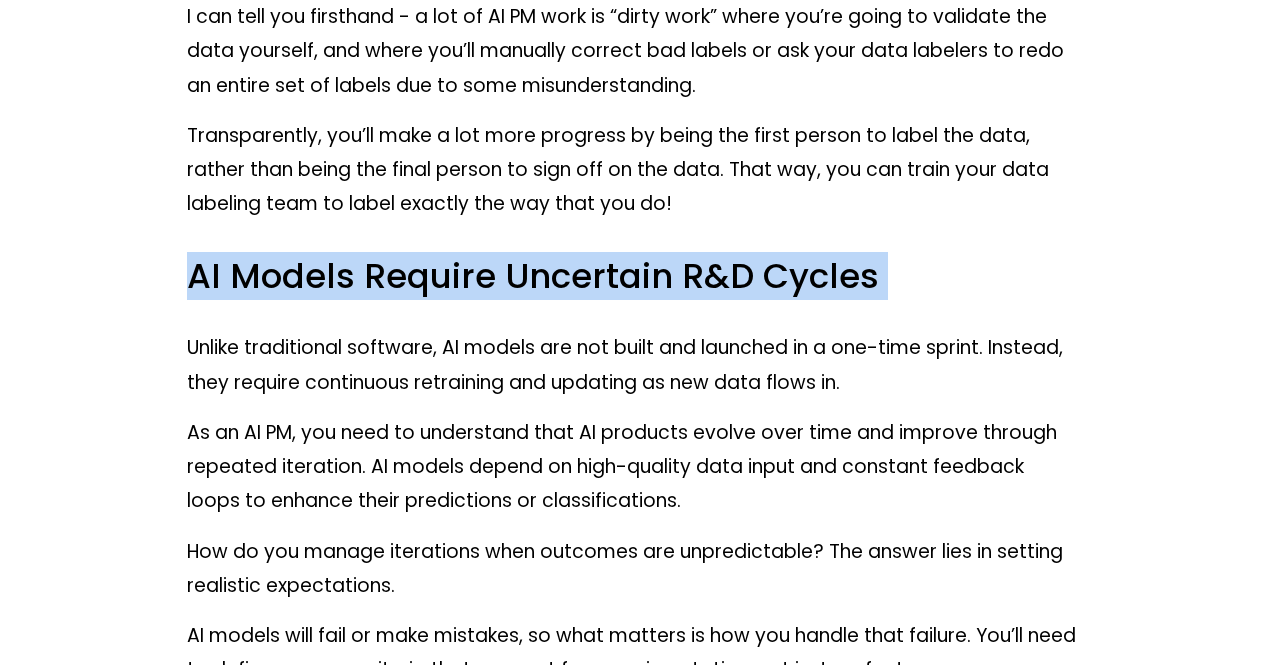 click on "AI Models Require Uncertain R&D Cycles" at bounding box center [633, 277] 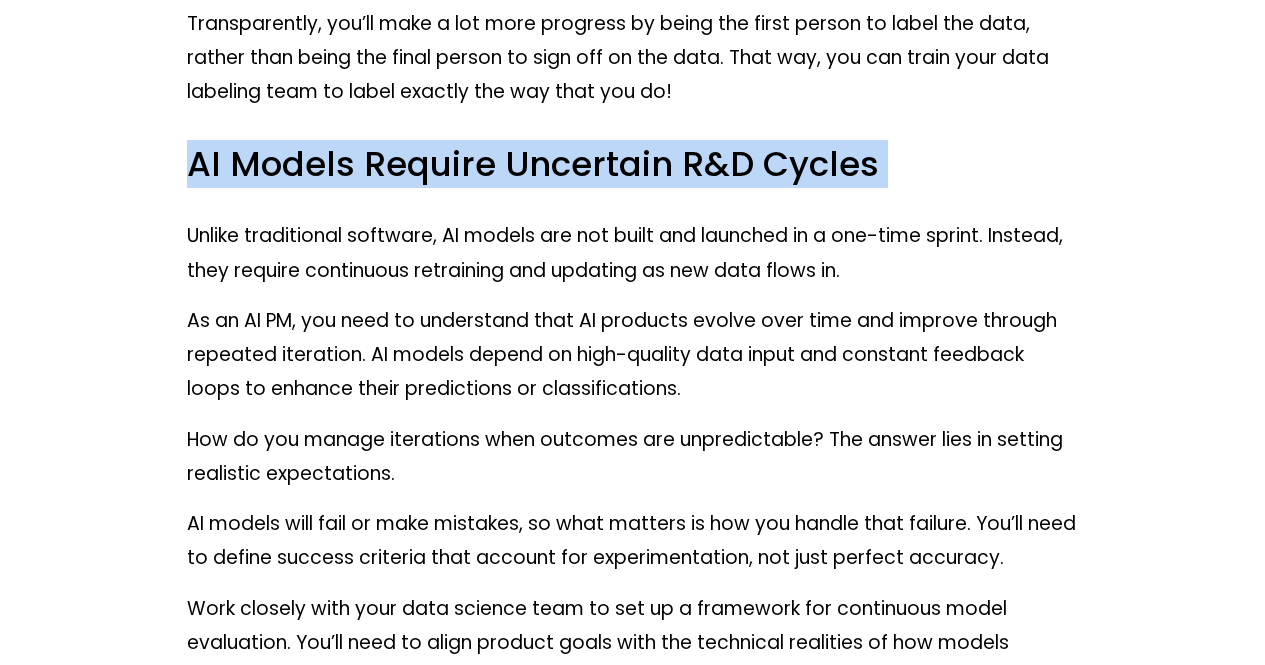scroll, scrollTop: 2393, scrollLeft: 0, axis: vertical 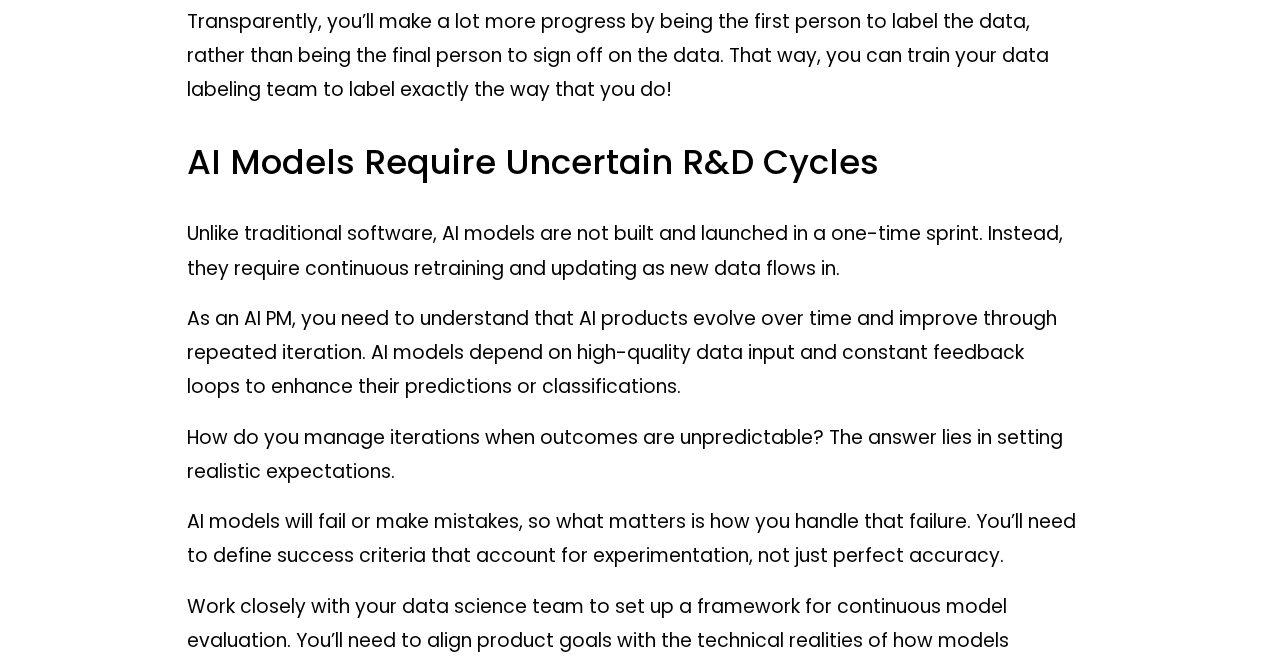 click on "Unlike traditional software, AI models are not built and launched in a one-time sprint. Instead, they require continuous retraining and updating as new data flows in." at bounding box center (633, 251) 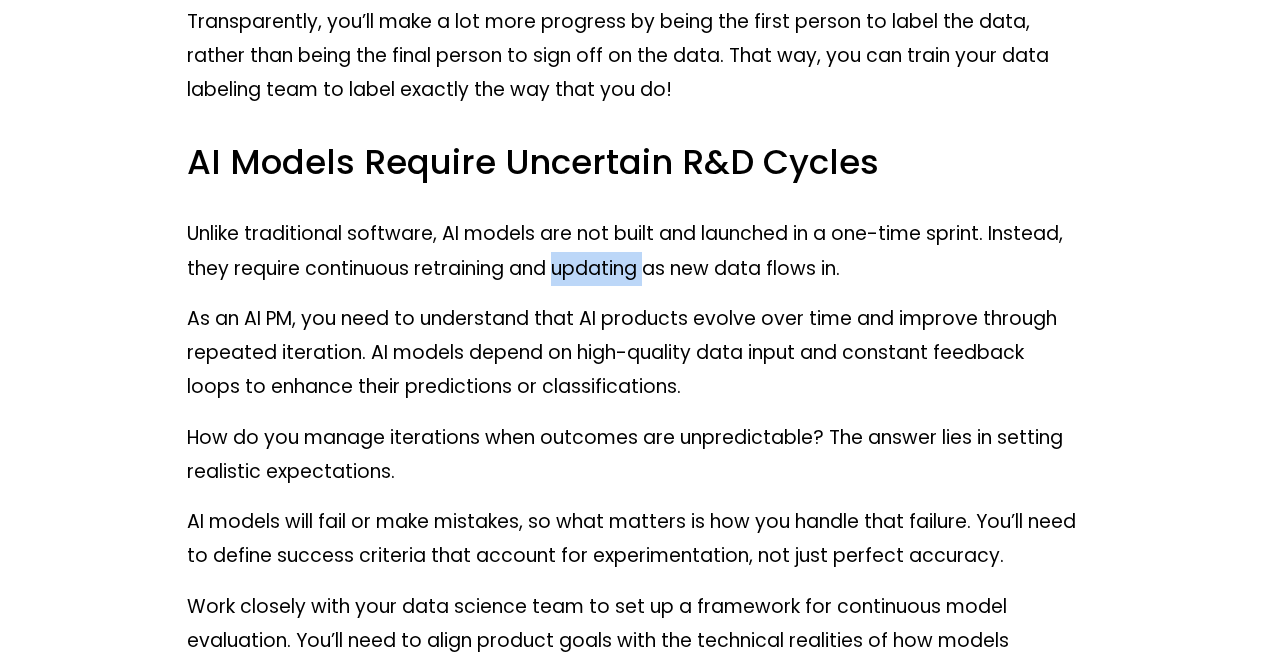 click on "Unlike traditional software, AI models are not built and launched in a one-time sprint. Instead, they require continuous retraining and updating as new data flows in." at bounding box center (633, 251) 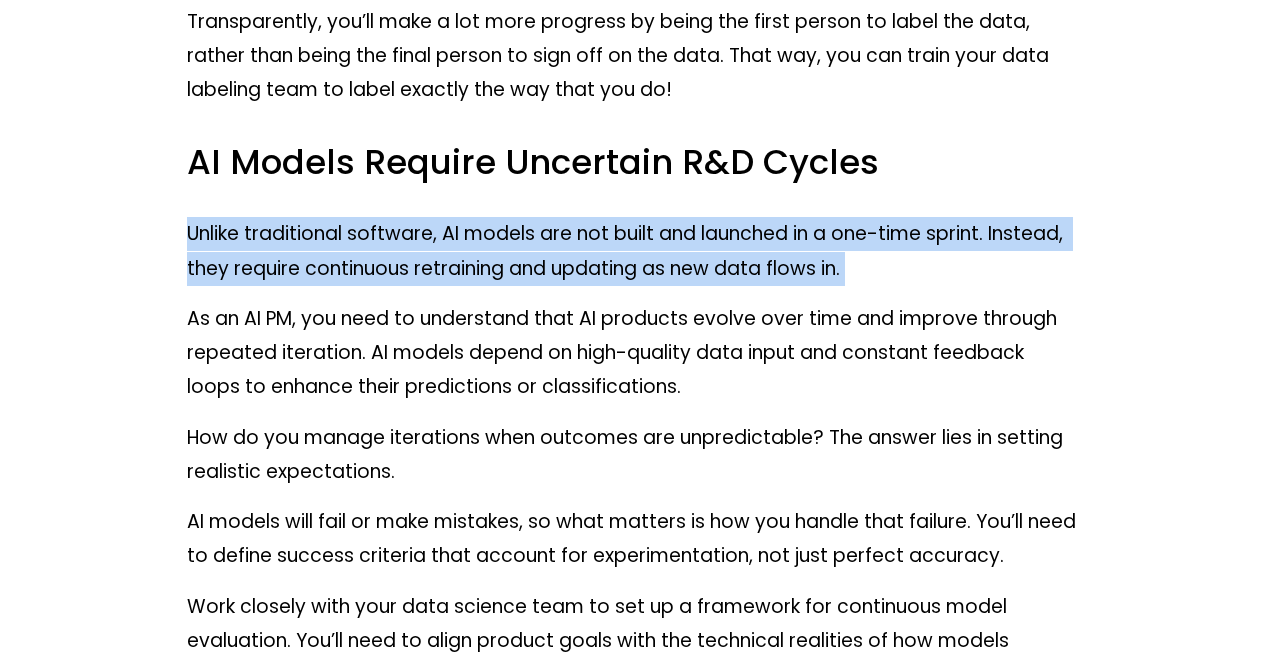 click on "Unlike traditional software, AI models are not built and launched in a one-time sprint. Instead, they require continuous retraining and updating as new data flows in." at bounding box center [633, 251] 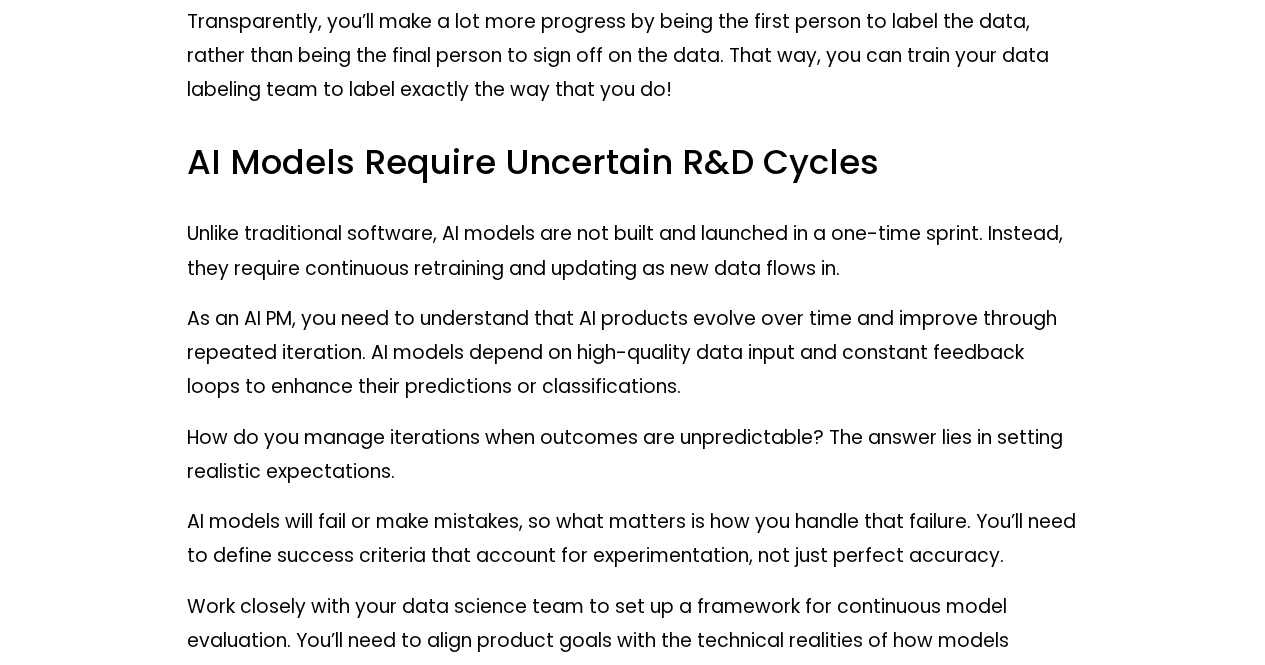 click on "As an AI PM, you need to understand that AI products evolve over time and improve through repeated iteration. AI models depend on high-quality data input and constant feedback loops to enhance their predictions or classifications." at bounding box center [633, 353] 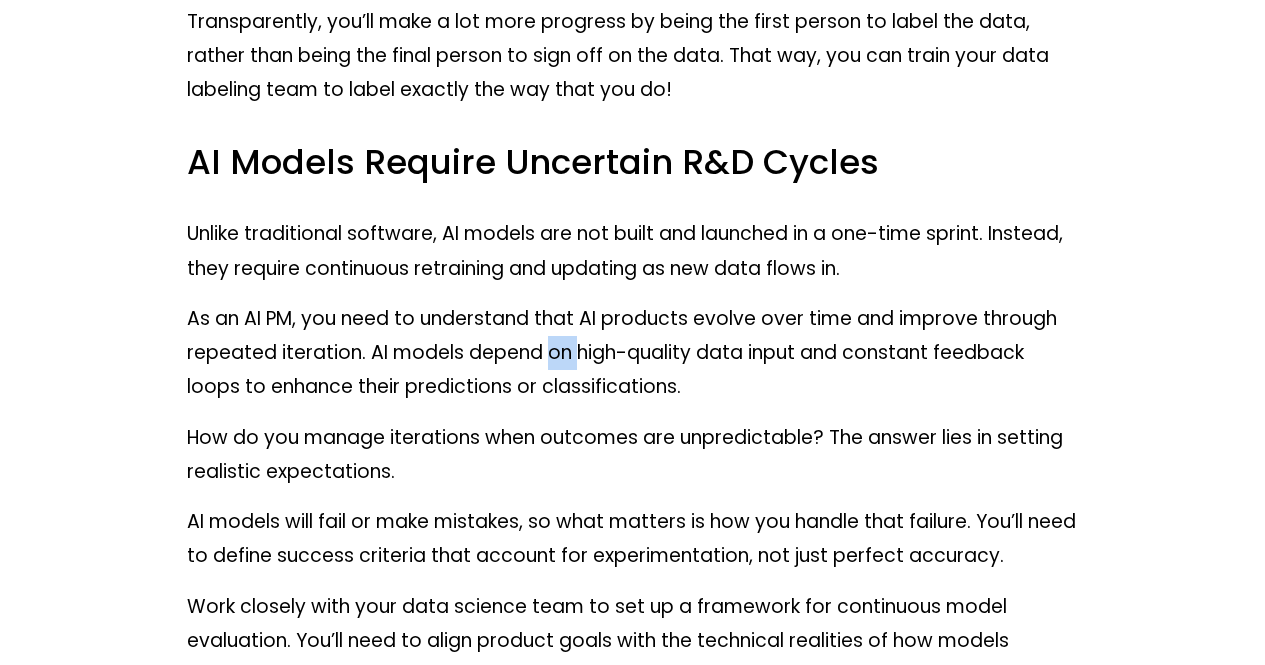 click on "As an AI PM, you need to understand that AI products evolve over time and improve through repeated iteration. AI models depend on high-quality data input and constant feedback loops to enhance their predictions or classifications." at bounding box center [633, 353] 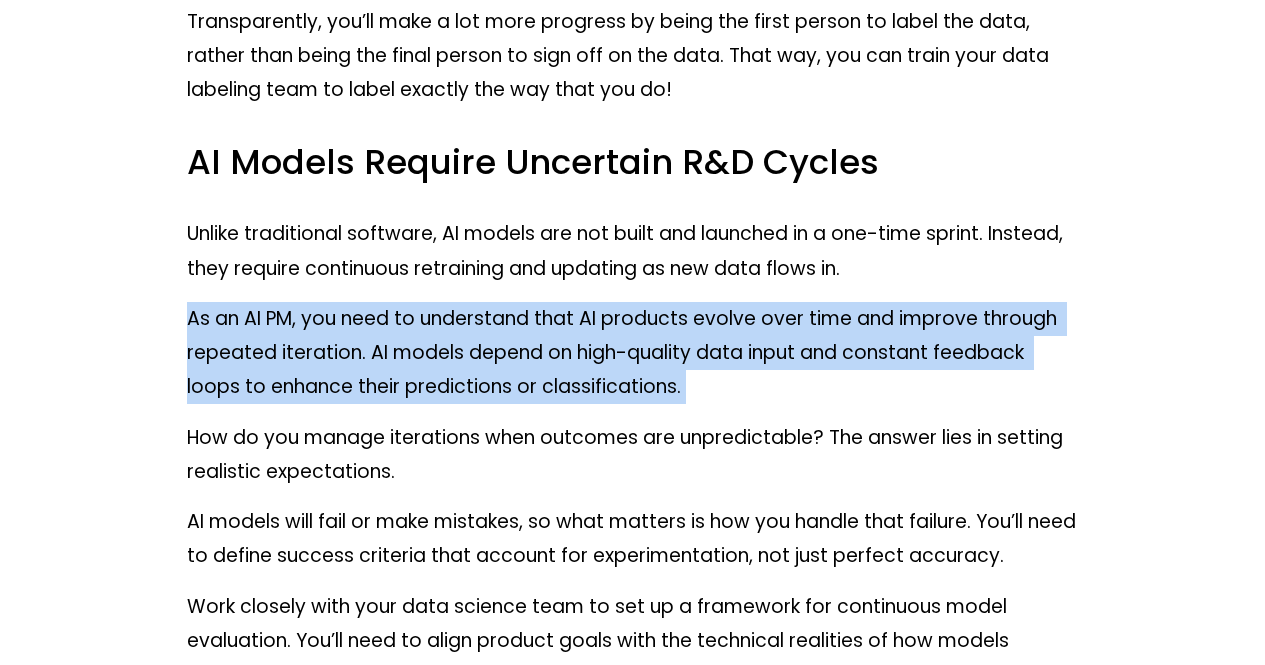 click on "As an AI PM, you need to understand that AI products evolve over time and improve through repeated iteration. AI models depend on high-quality data input and constant feedback loops to enhance their predictions or classifications." at bounding box center [633, 353] 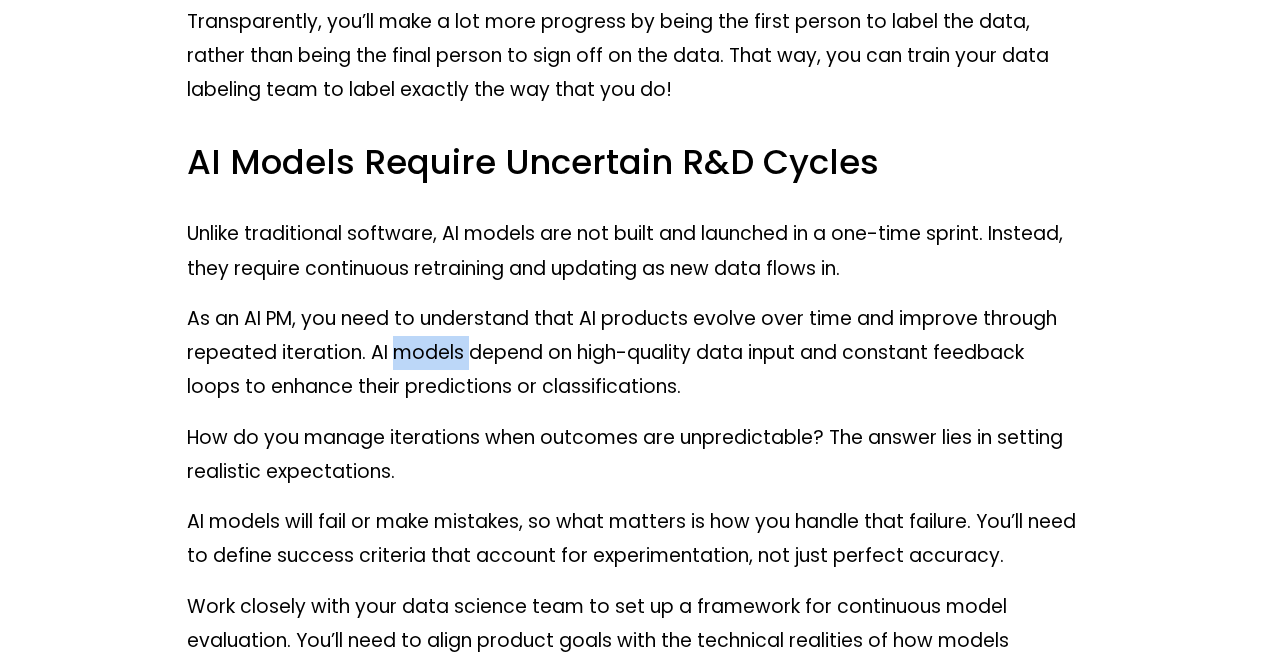 click on "As an AI PM, you need to understand that AI products evolve over time and improve through repeated iteration. AI models depend on high-quality data input and constant feedback loops to enhance their predictions or classifications." at bounding box center (633, 353) 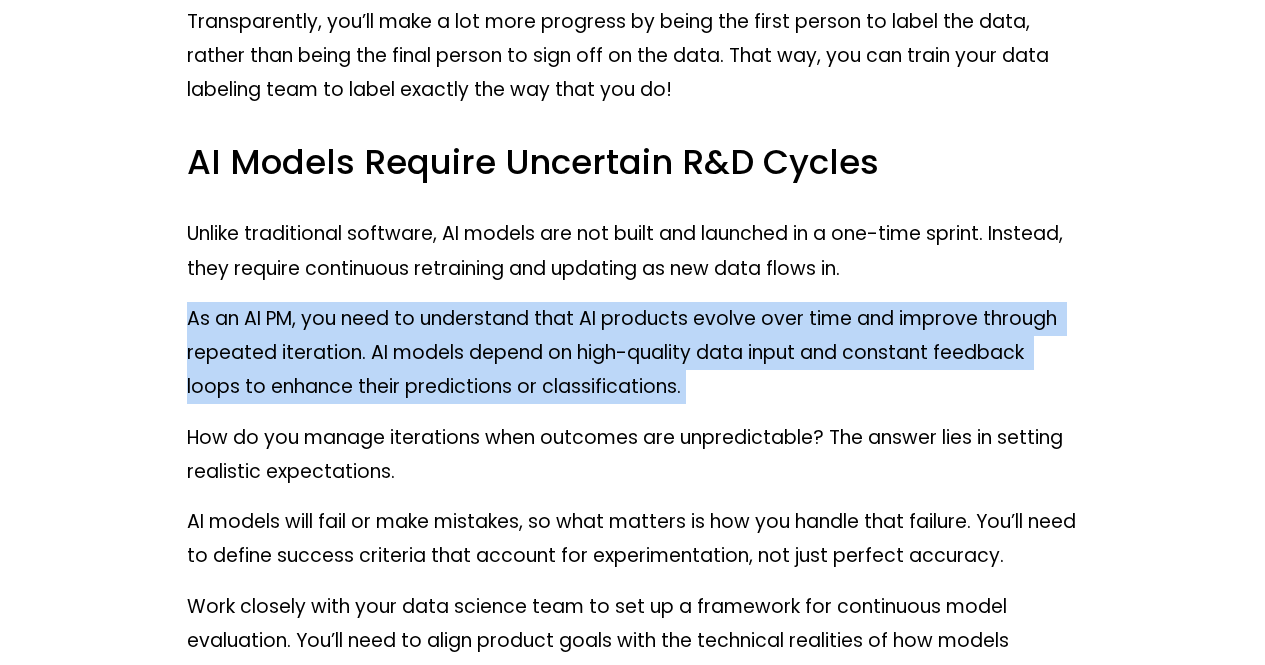 click on "As an AI PM, you need to understand that AI products evolve over time and improve through repeated iteration. AI models depend on high-quality data input and constant feedback loops to enhance their predictions or classifications." at bounding box center (633, 353) 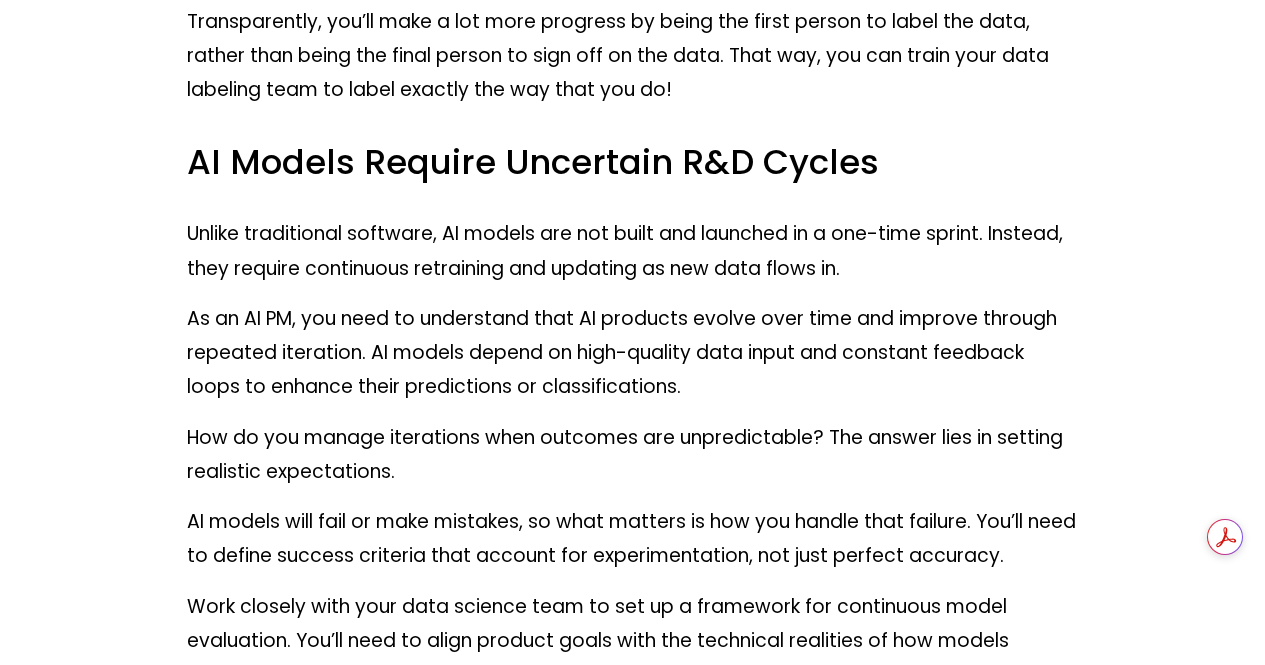 click on "How do you manage iterations when outcomes are unpredictable? The answer lies in setting realistic expectations." at bounding box center (633, 455) 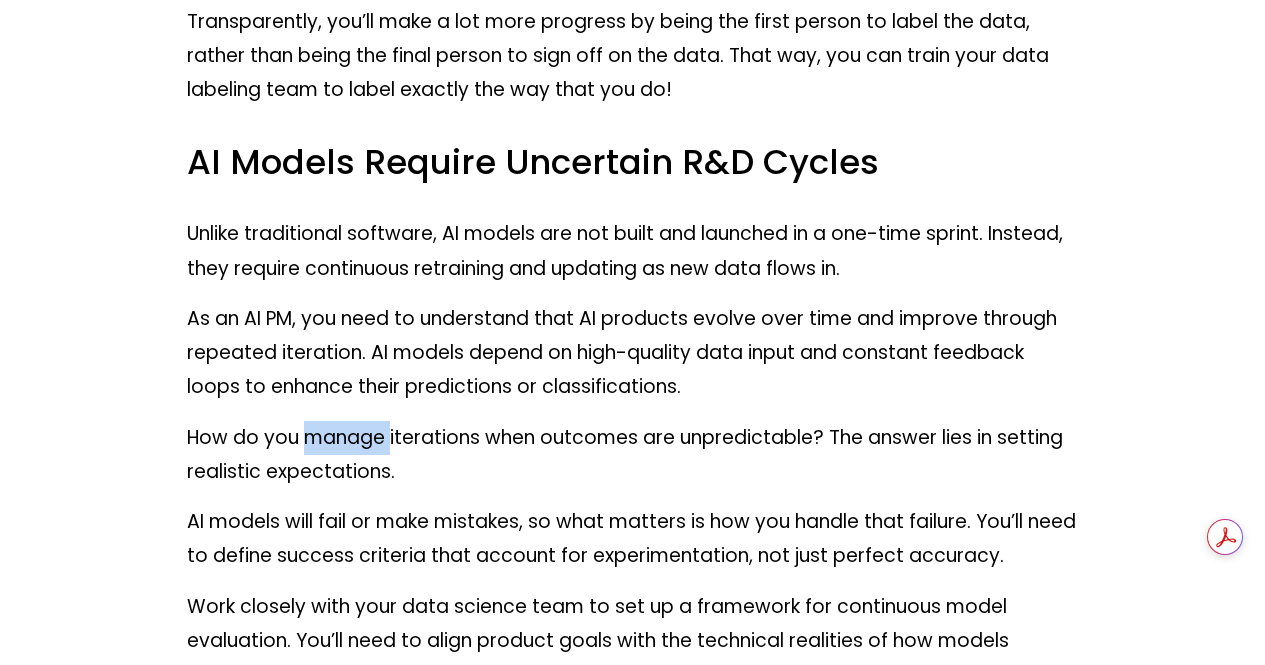 click on "How do you manage iterations when outcomes are unpredictable? The answer lies in setting realistic expectations." at bounding box center (633, 455) 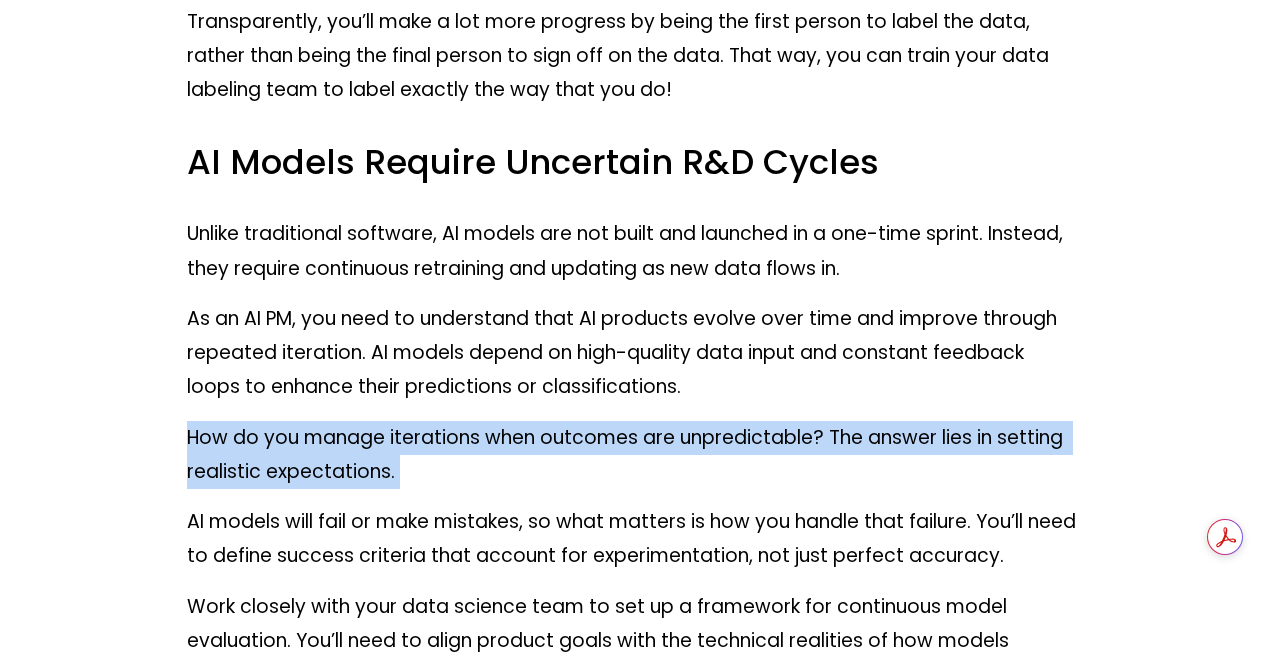 click on "How do you manage iterations when outcomes are unpredictable? The answer lies in setting realistic expectations." at bounding box center (633, 455) 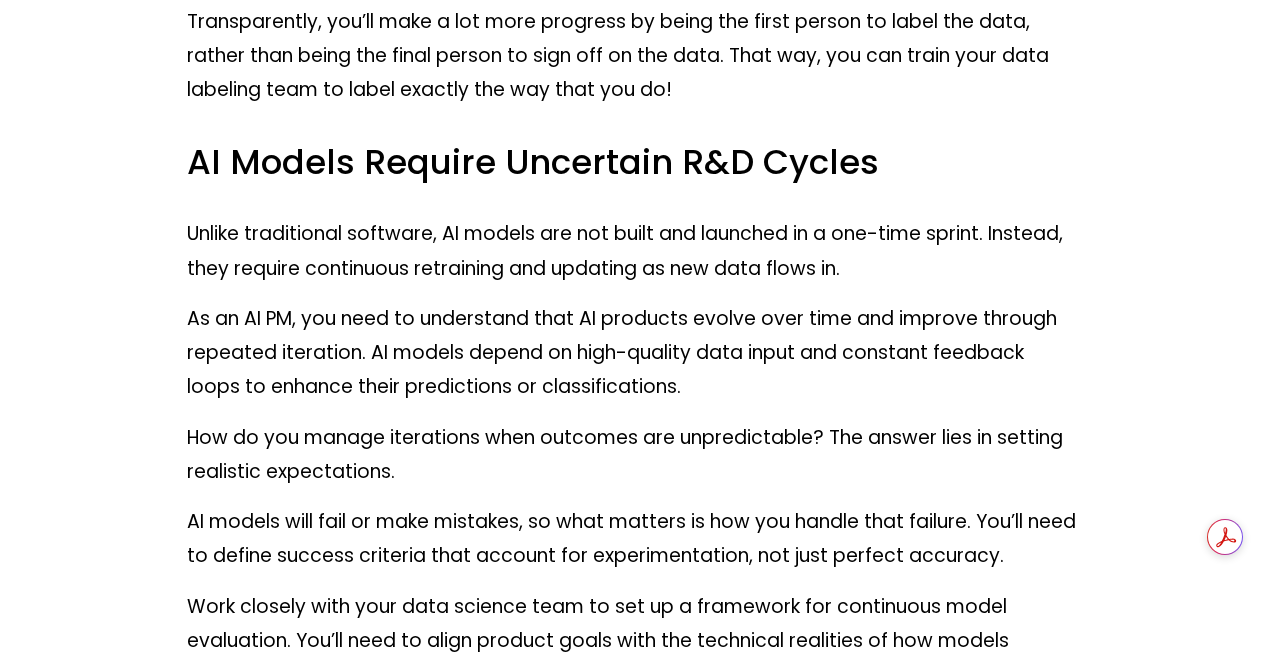 click on "AI models will fail or make mistakes, so what matters is how you handle that failure. You’ll need to define success criteria that account for experimentation, not just perfect accuracy." at bounding box center [633, 539] 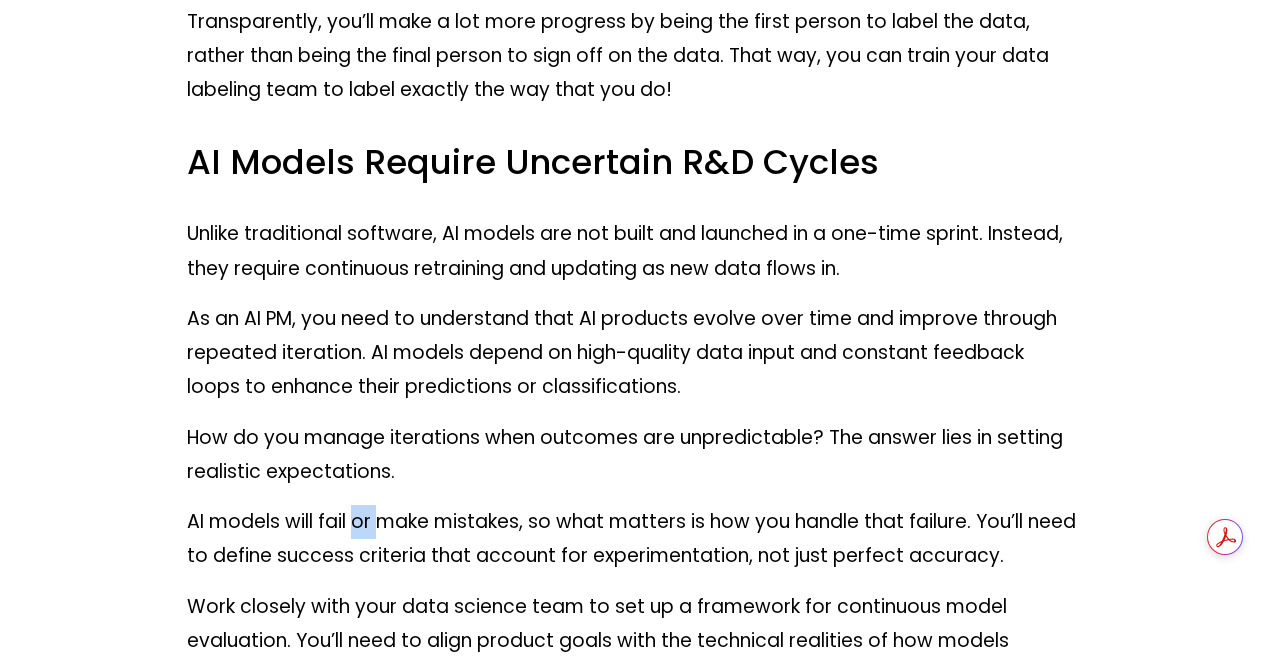 click on "AI models will fail or make mistakes, so what matters is how you handle that failure. You’ll need to define success criteria that account for experimentation, not just perfect accuracy." at bounding box center [633, 539] 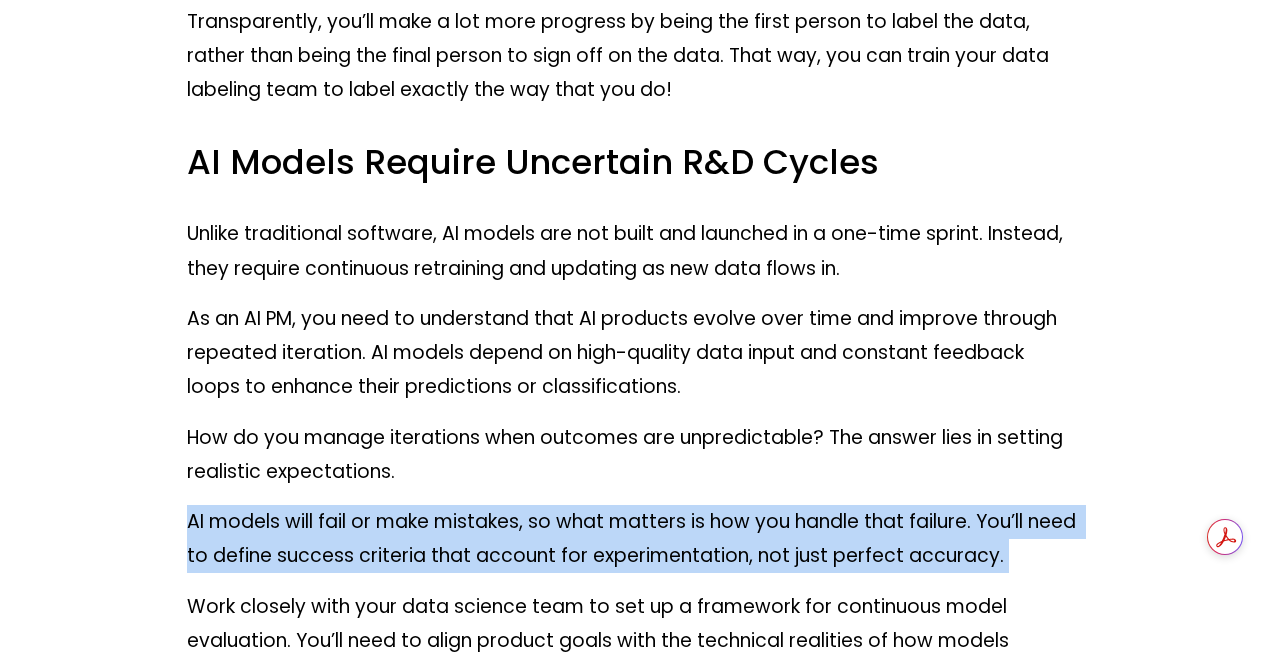 click on "AI models will fail or make mistakes, so what matters is how you handle that failure. You’ll need to define success criteria that account for experimentation, not just perfect accuracy." at bounding box center [633, 539] 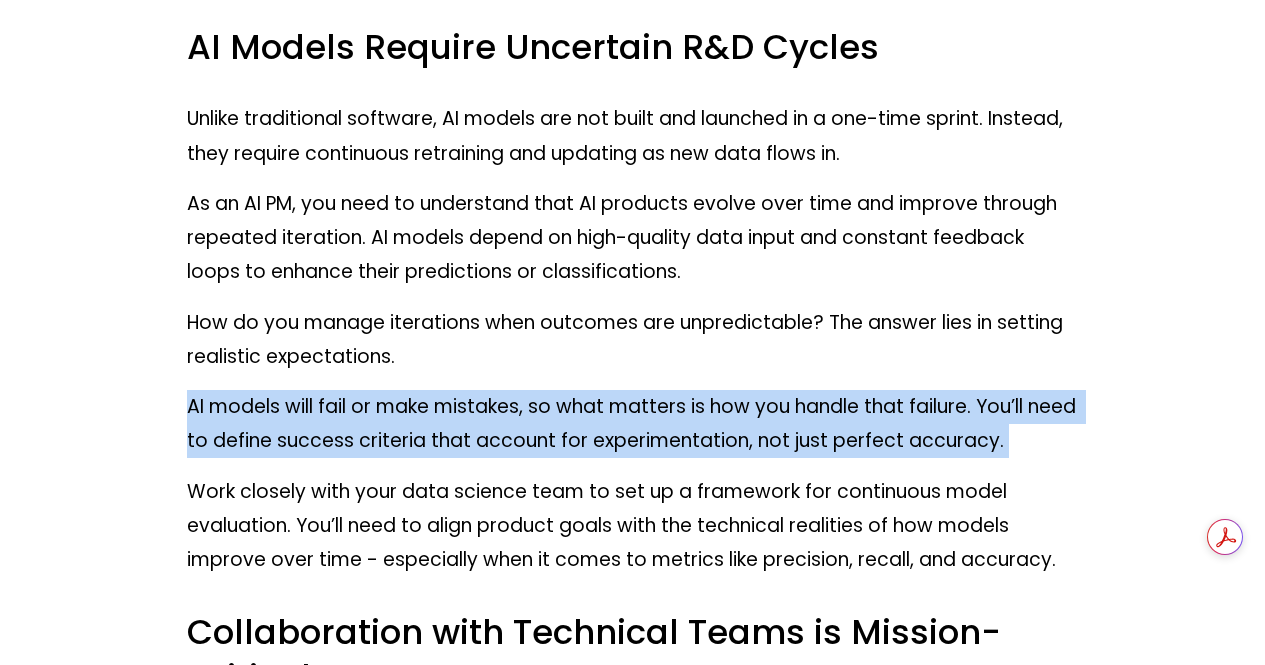 scroll, scrollTop: 2509, scrollLeft: 0, axis: vertical 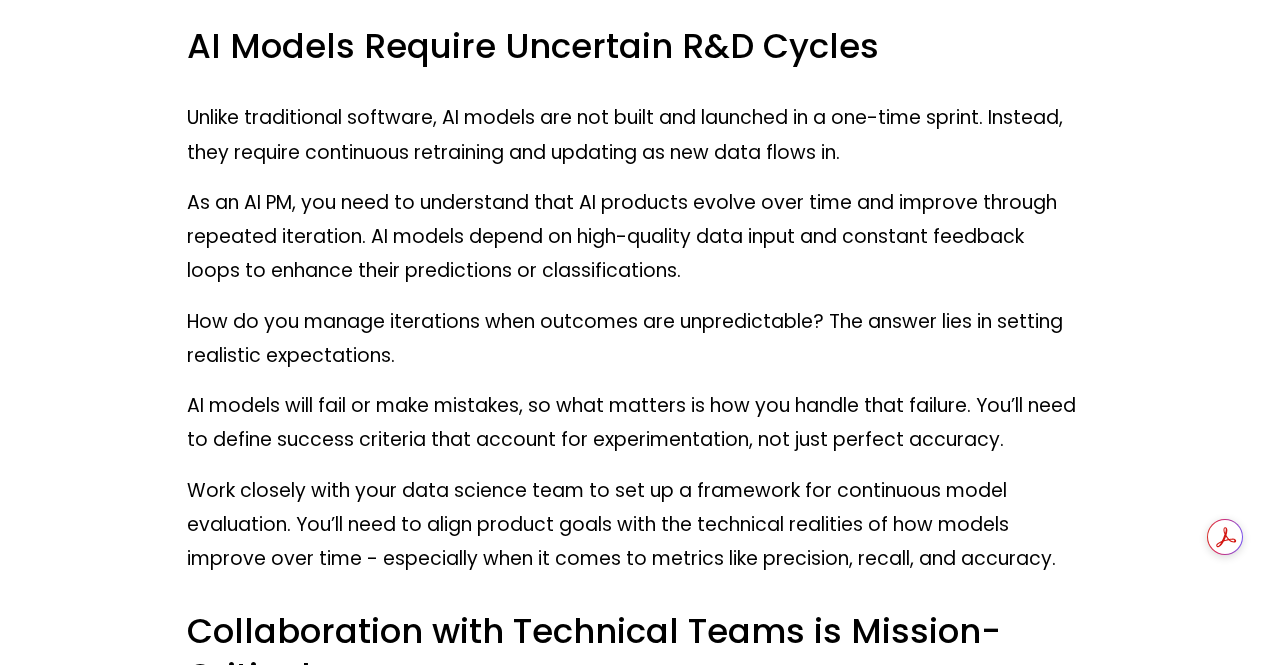 click on "Work closely with your data science team to set up a framework for continuous model evaluation. You’ll need to align product goals with the technical realities of how models improve over time - especially when it comes to metrics like precision, recall, and accuracy." at bounding box center [633, 525] 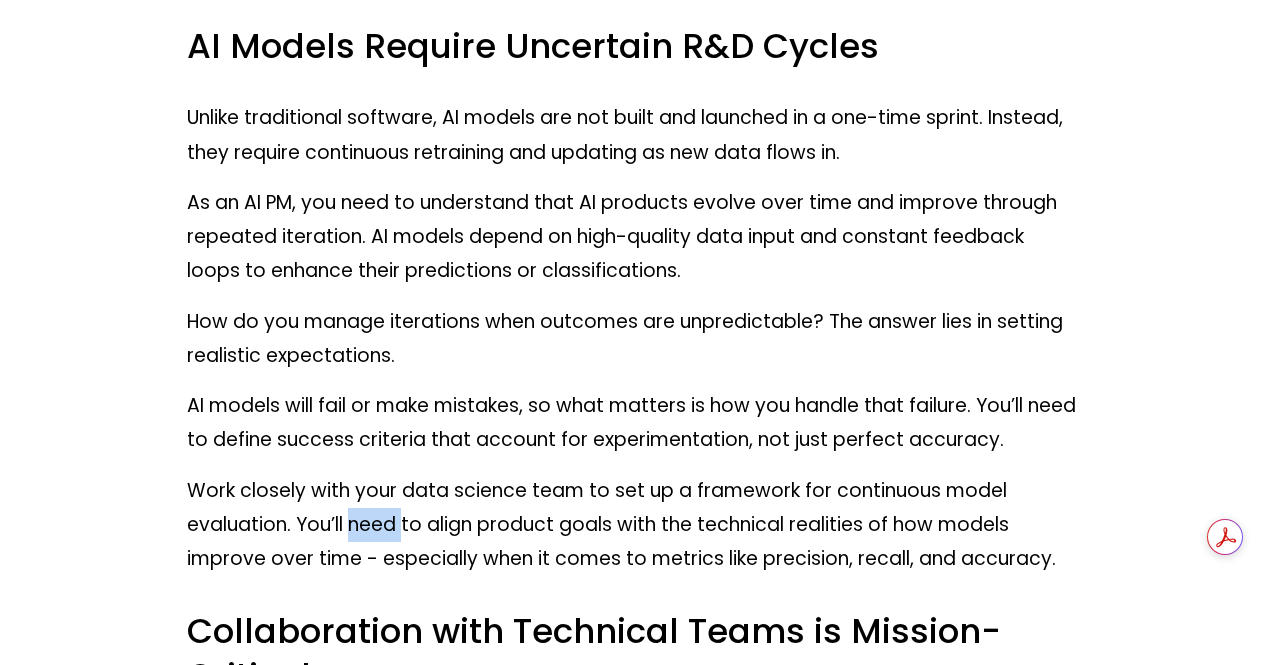 click on "Work closely with your data science team to set up a framework for continuous model evaluation. You’ll need to align product goals with the technical realities of how models improve over time - especially when it comes to metrics like precision, recall, and accuracy." at bounding box center [633, 525] 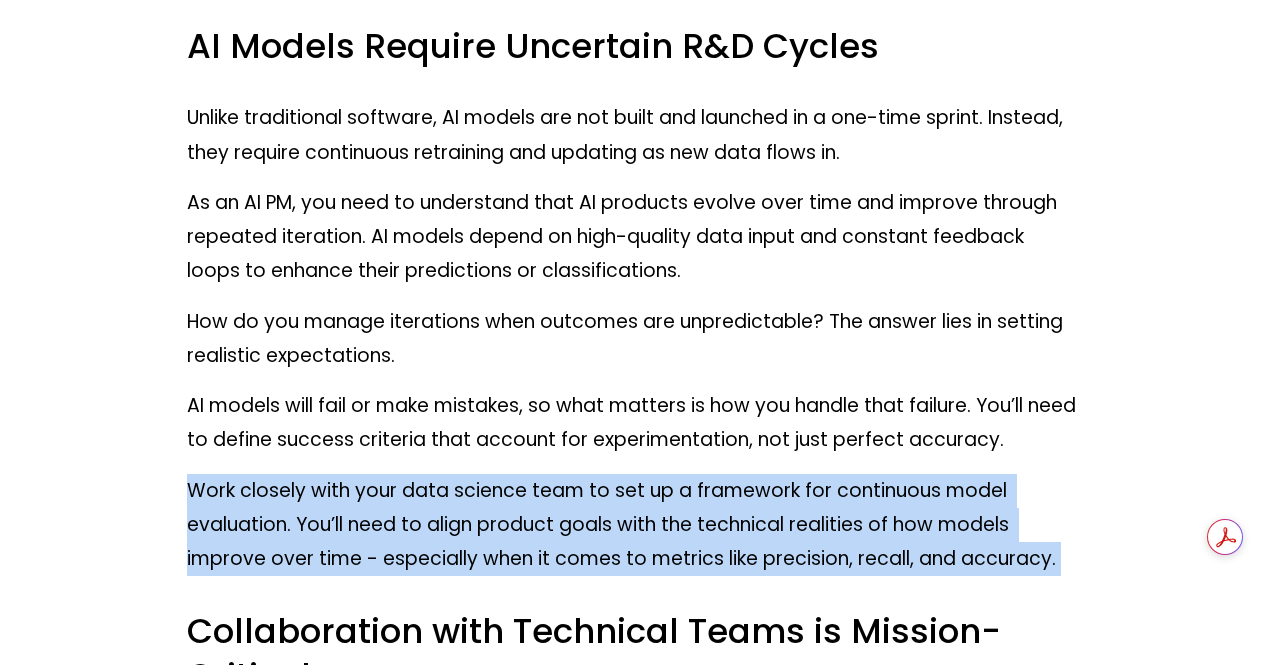 click on "Work closely with your data science team to set up a framework for continuous model evaluation. You’ll need to align product goals with the technical realities of how models improve over time - especially when it comes to metrics like precision, recall, and accuracy." at bounding box center [633, 525] 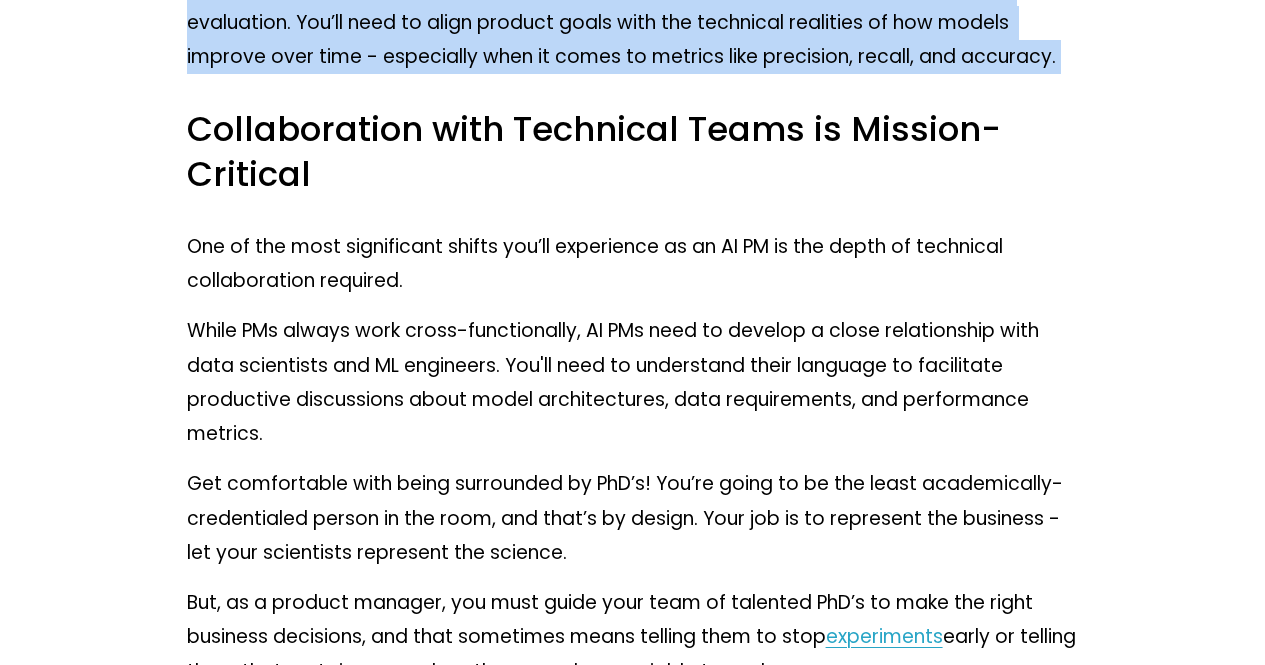 scroll, scrollTop: 3019, scrollLeft: 0, axis: vertical 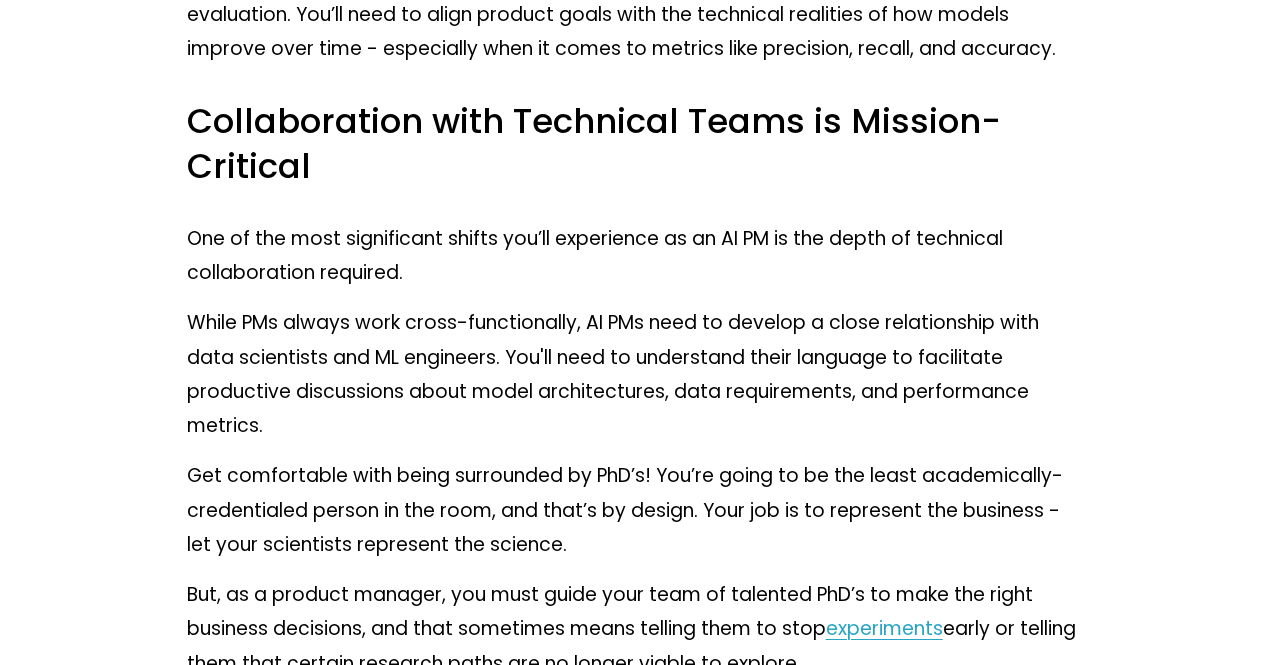 click on "One of the most significant shifts you’ll experience as an AI PM is the depth of technical collaboration required." at bounding box center (633, 256) 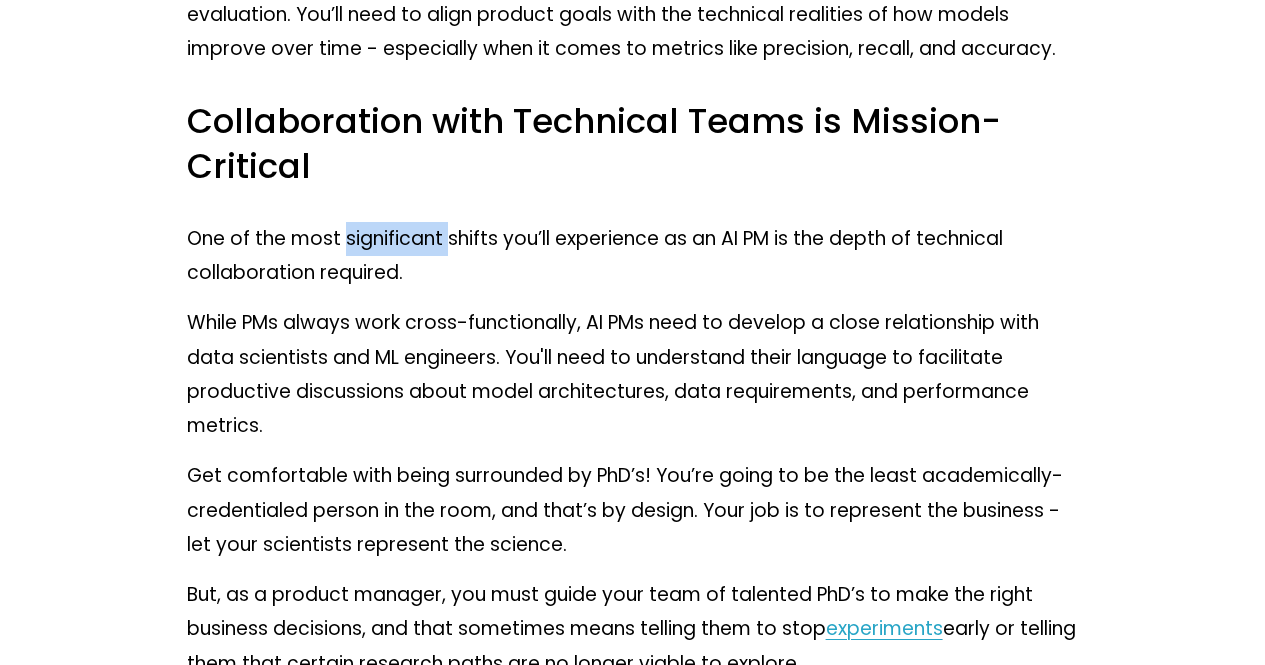 click on "One of the most significant shifts you’ll experience as an AI PM is the depth of technical collaboration required." at bounding box center (633, 256) 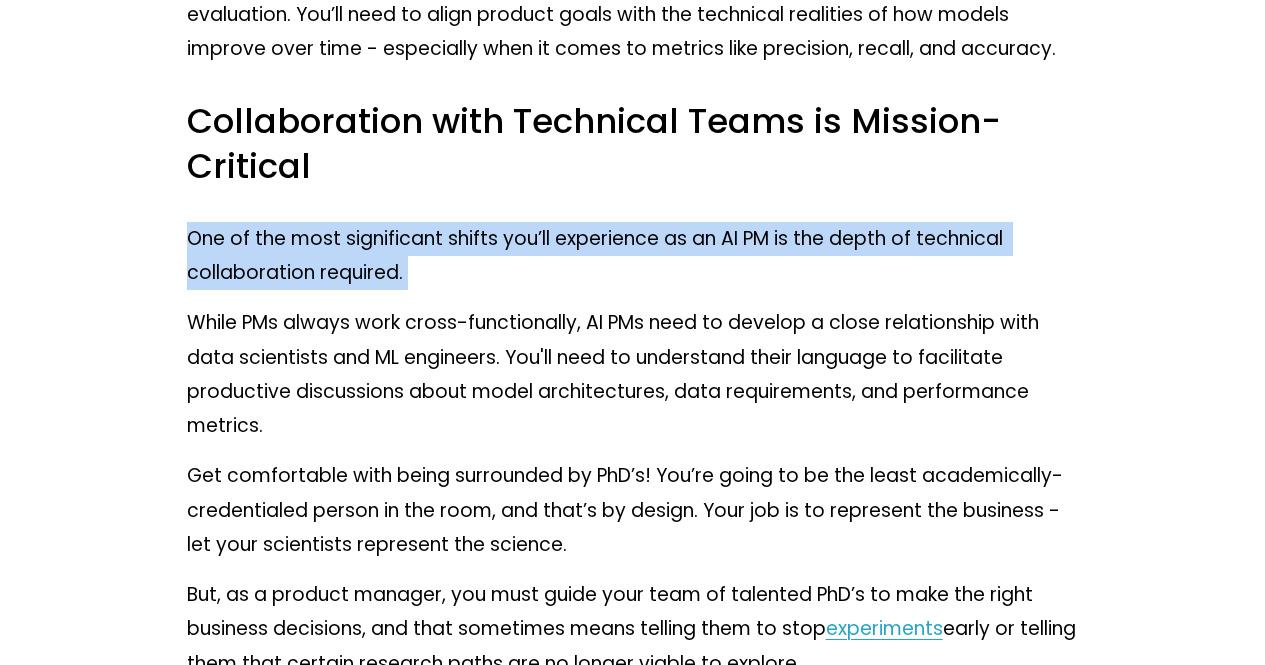 click on "One of the most significant shifts you’ll experience as an AI PM is the depth of technical collaboration required." at bounding box center [633, 256] 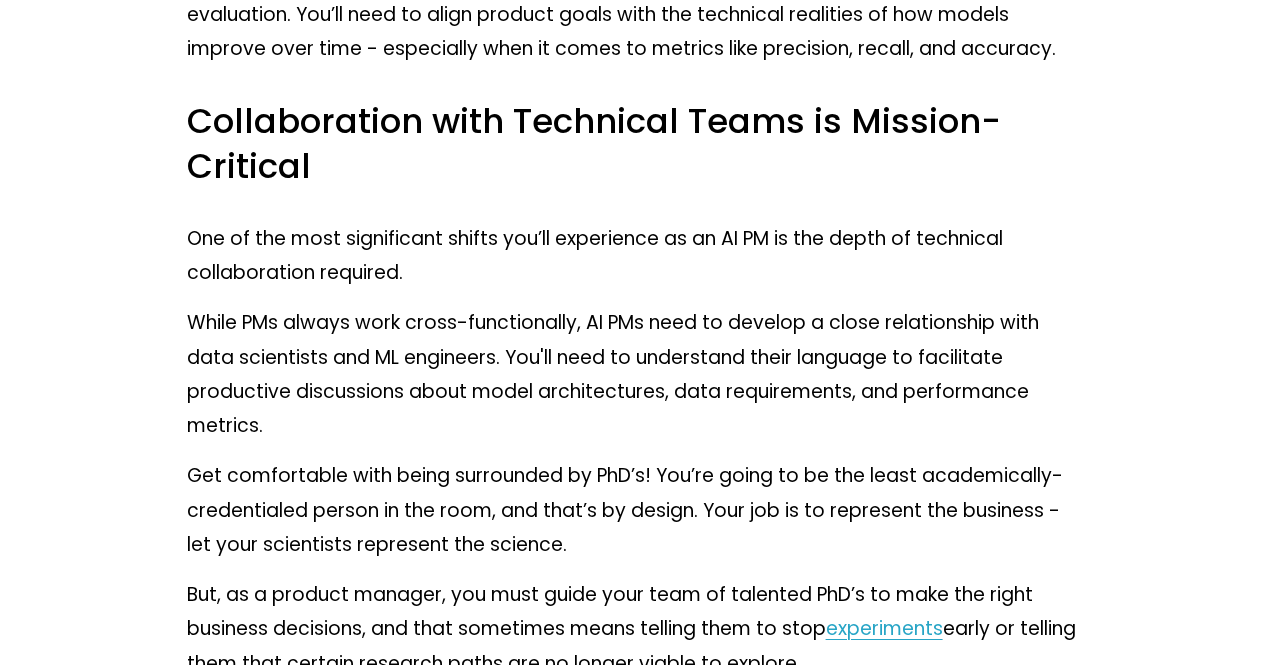 click on "While PMs always work cross-functionally, AI PMs need to develop a close relationship with data scientists and ML engineers. You'll need to understand their language to facilitate productive discussions about model architectures, data requirements, and performance metrics." at bounding box center (633, 374) 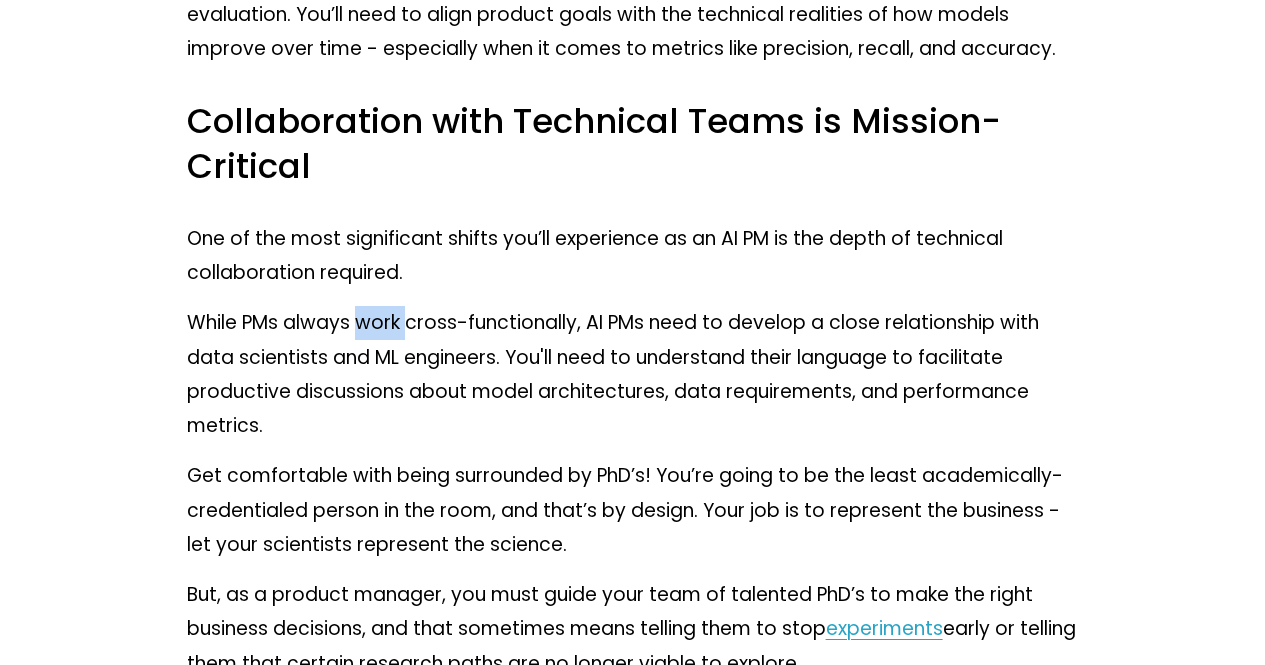 click on "While PMs always work cross-functionally, AI PMs need to develop a close relationship with data scientists and ML engineers. You'll need to understand their language to facilitate productive discussions about model architectures, data requirements, and performance metrics." at bounding box center (633, 374) 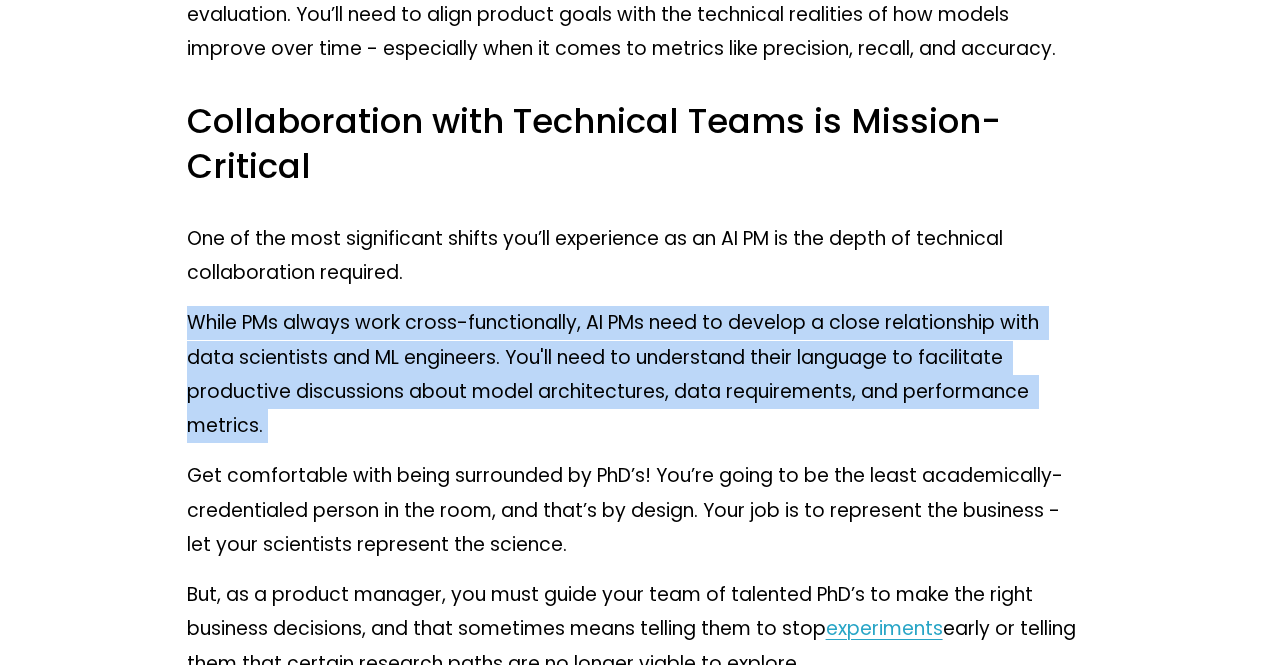 click on "While PMs always work cross-functionally, AI PMs need to develop a close relationship with data scientists and ML engineers. You'll need to understand their language to facilitate productive discussions about model architectures, data requirements, and performance metrics." at bounding box center (633, 374) 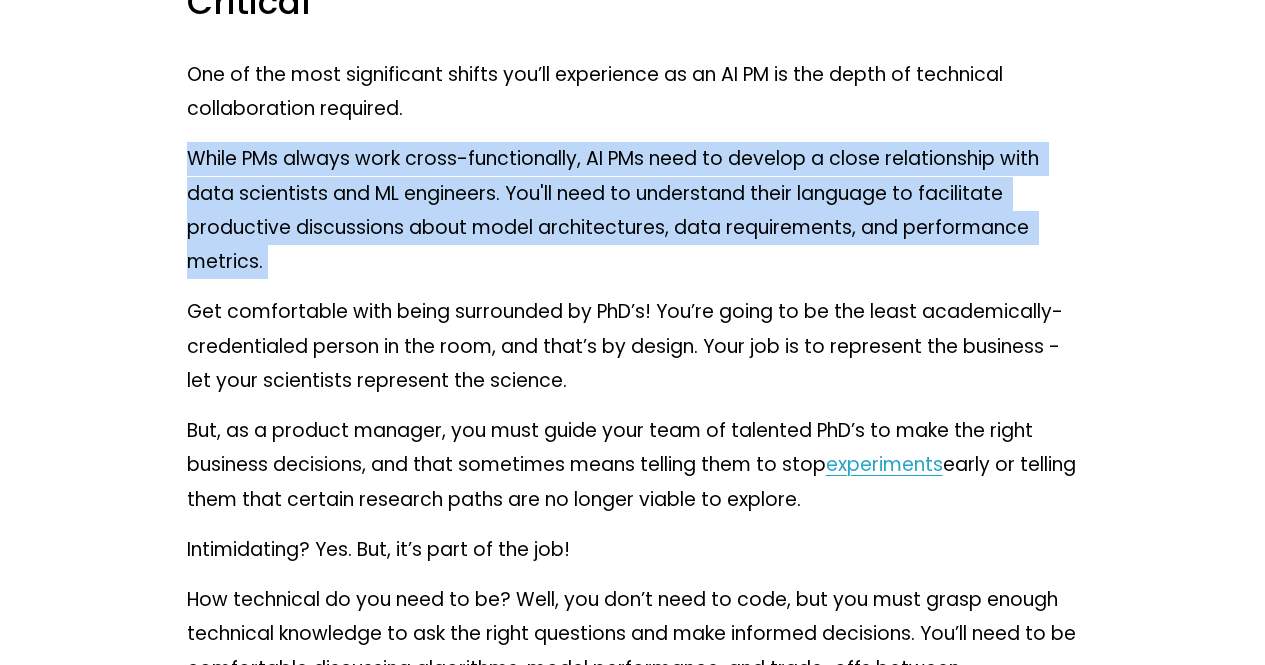 scroll, scrollTop: 3184, scrollLeft: 0, axis: vertical 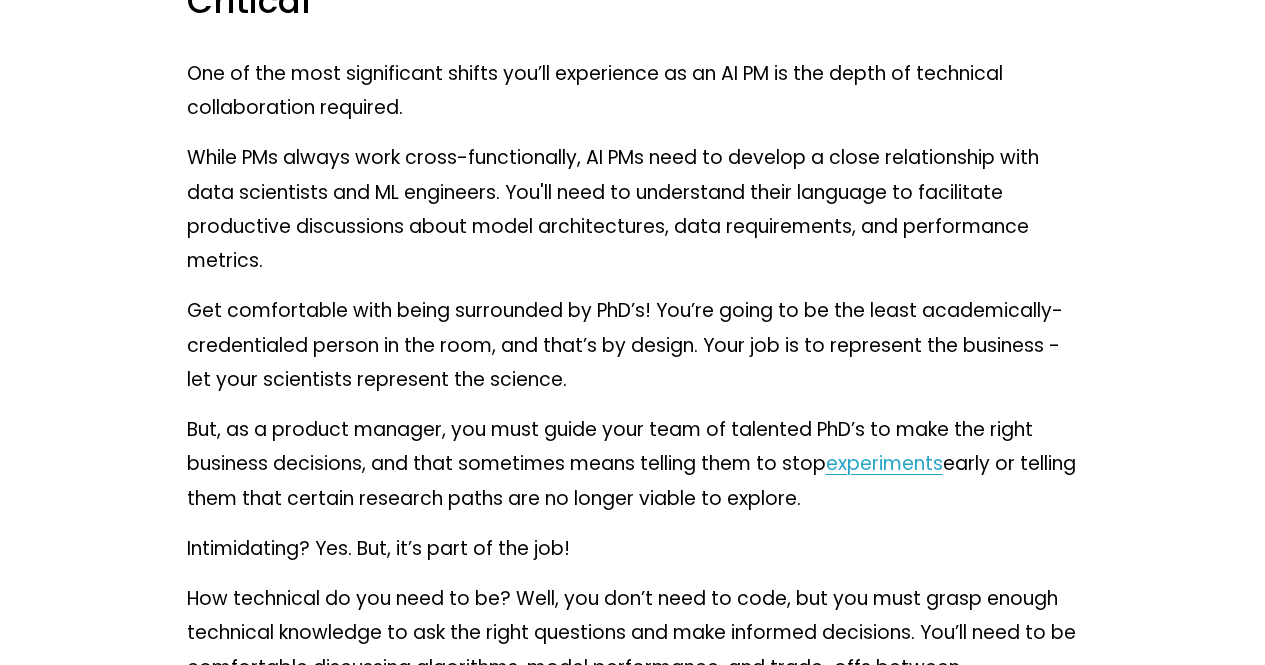 click on "Get comfortable with being surrounded by PhD’s! You’re going to be the least academically-credentialed person in the room, and that’s by design. Your job is to represent the business - let your scientists represent the science." at bounding box center [633, 345] 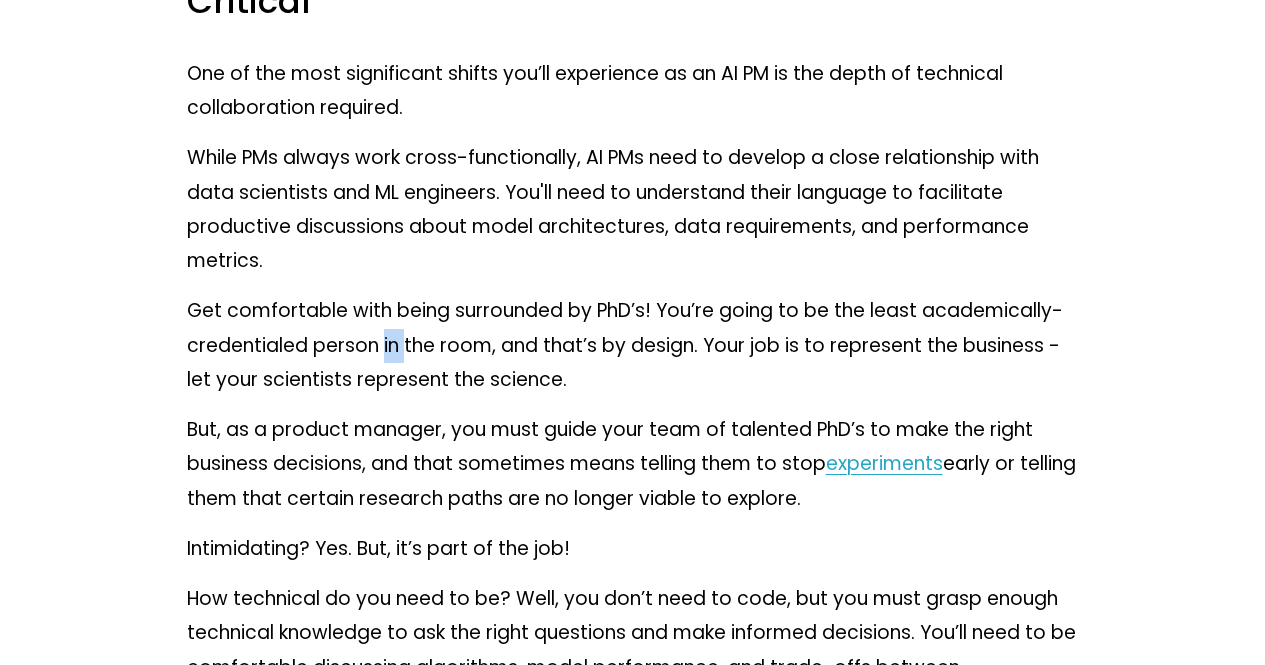 click on "Get comfortable with being surrounded by PhD’s! You’re going to be the least academically-credentialed person in the room, and that’s by design. Your job is to represent the business - let your scientists represent the science." at bounding box center [633, 345] 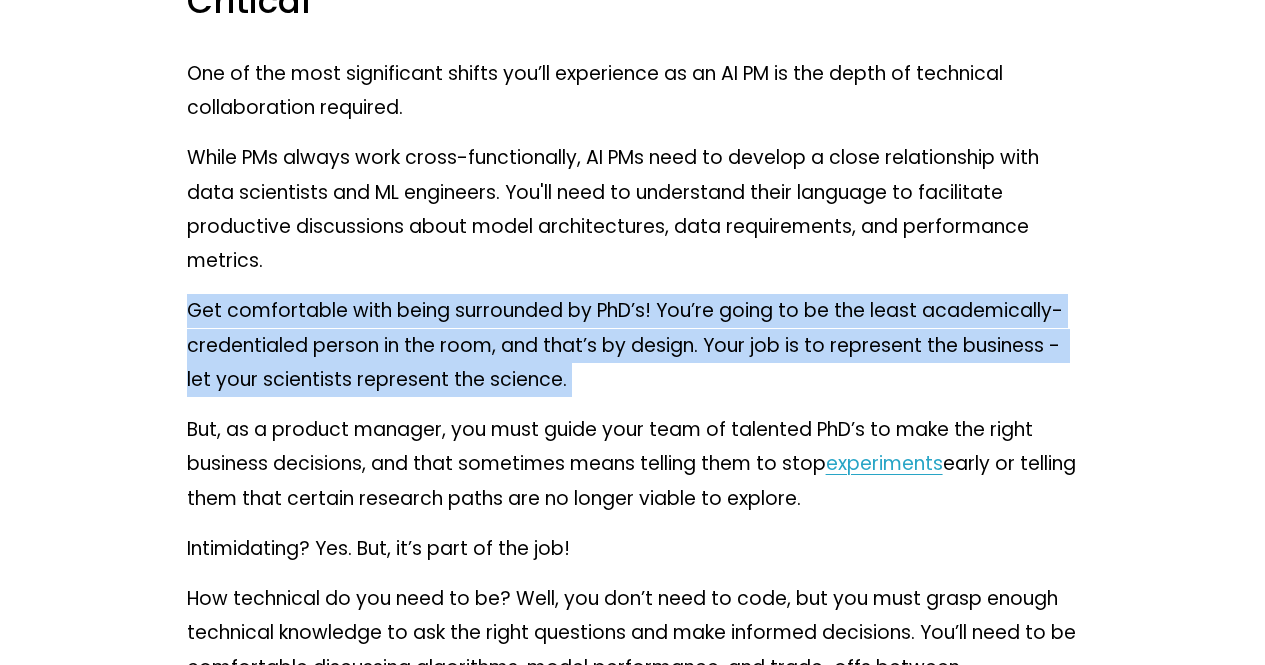 click on "Get comfortable with being surrounded by PhD’s! You’re going to be the least academically-credentialed person in the room, and that’s by design. Your job is to represent the business - let your scientists represent the science." at bounding box center (633, 345) 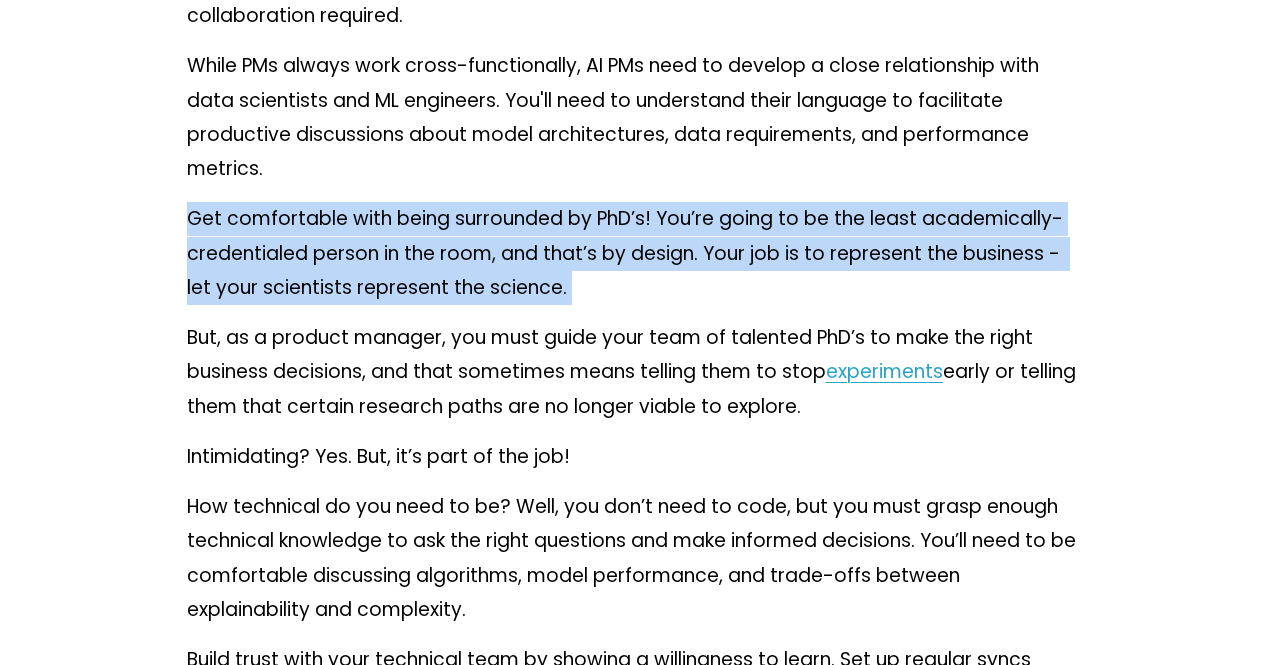 scroll, scrollTop: 3281, scrollLeft: 0, axis: vertical 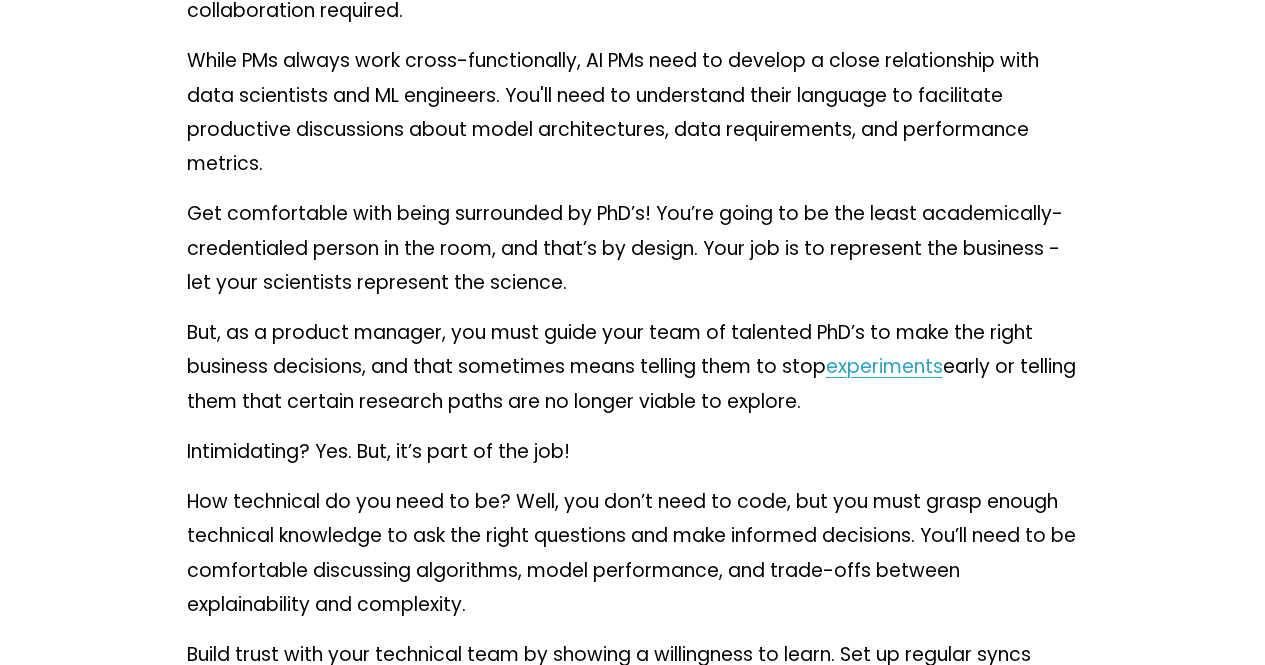 click on "But, as a product manager, you must guide your team of talented PhD’s to make the right business decisions, and that sometimes means telling them to stop  experiments  early or telling them that certain research paths are no longer viable to explore." at bounding box center (633, 367) 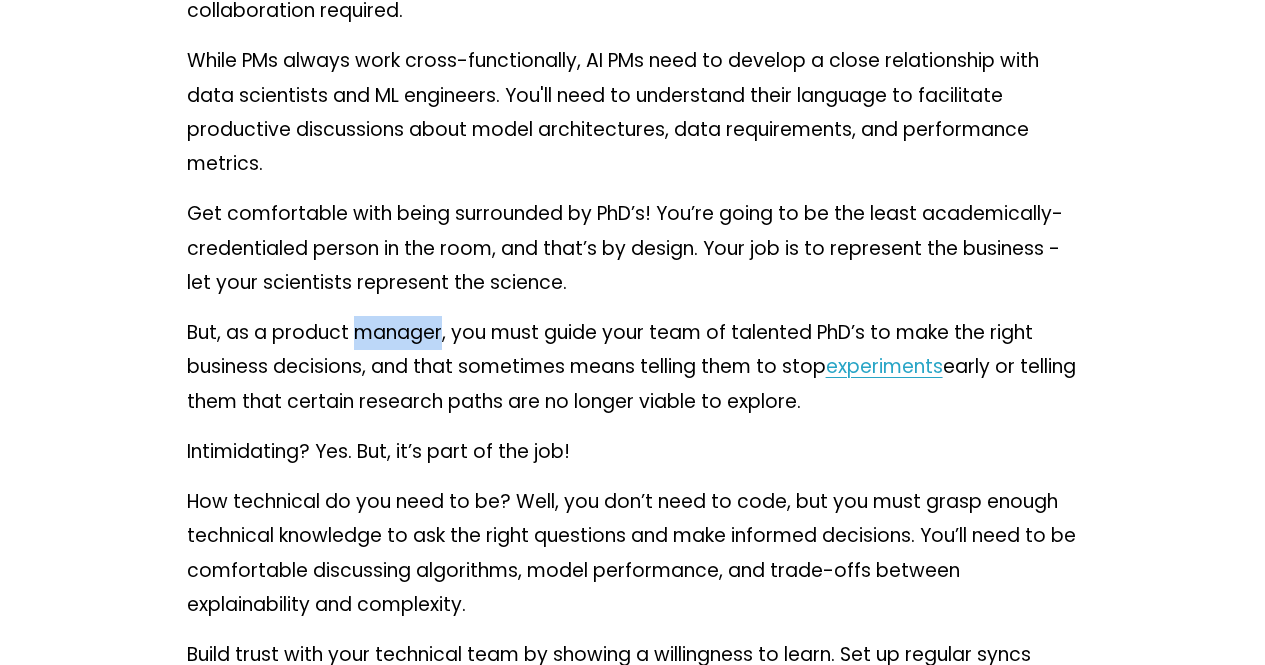 click on "But, as a product manager, you must guide your team of talented PhD’s to make the right business decisions, and that sometimes means telling them to stop  experiments  early or telling them that certain research paths are no longer viable to explore." at bounding box center [633, 367] 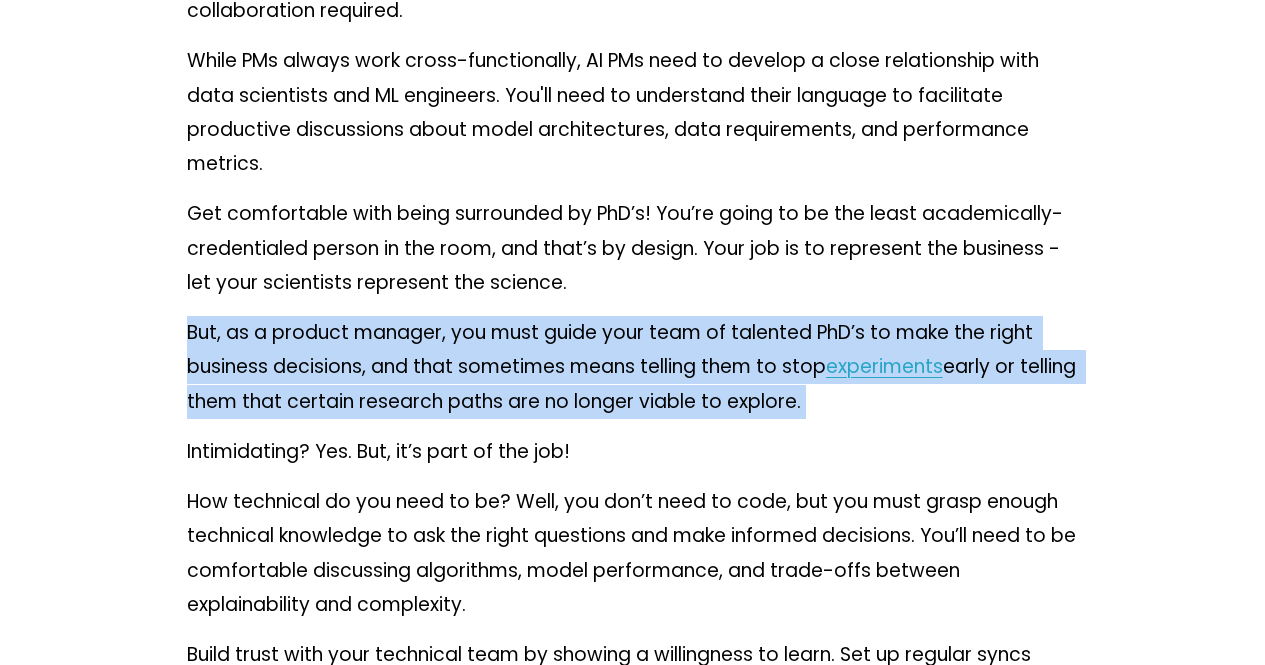 click on "But, as a product manager, you must guide your team of talented PhD’s to make the right business decisions, and that sometimes means telling them to stop  experiments  early or telling them that certain research paths are no longer viable to explore." at bounding box center (633, 367) 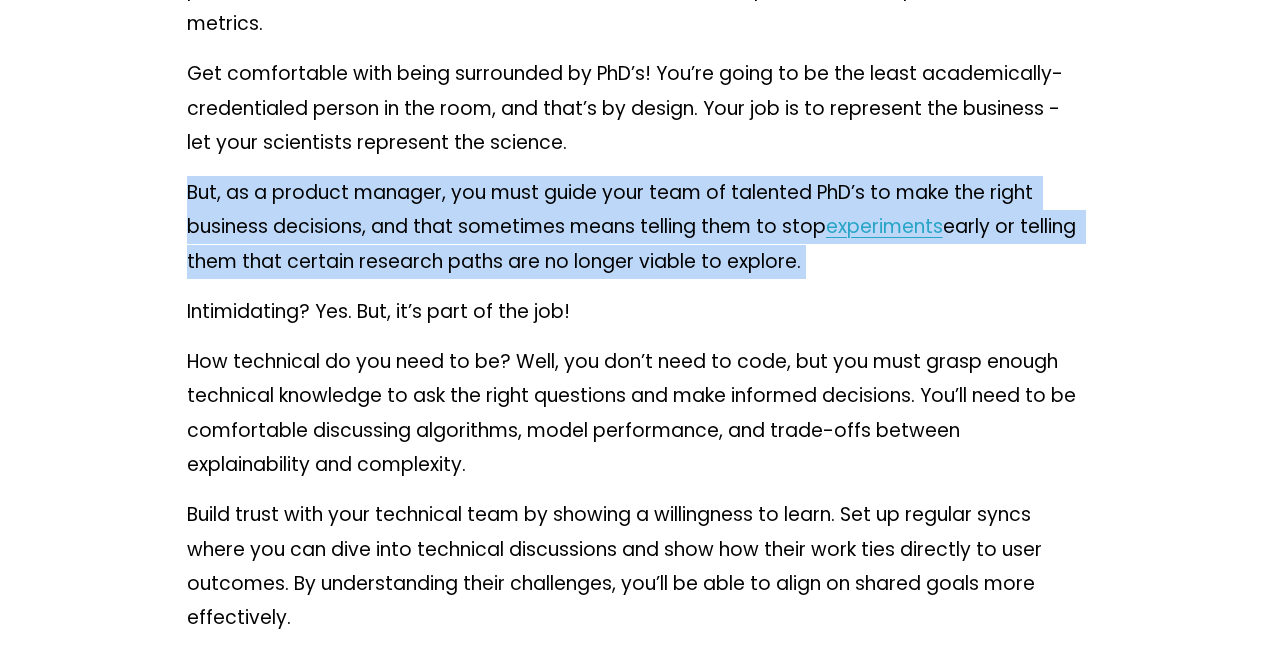 scroll, scrollTop: 3424, scrollLeft: 0, axis: vertical 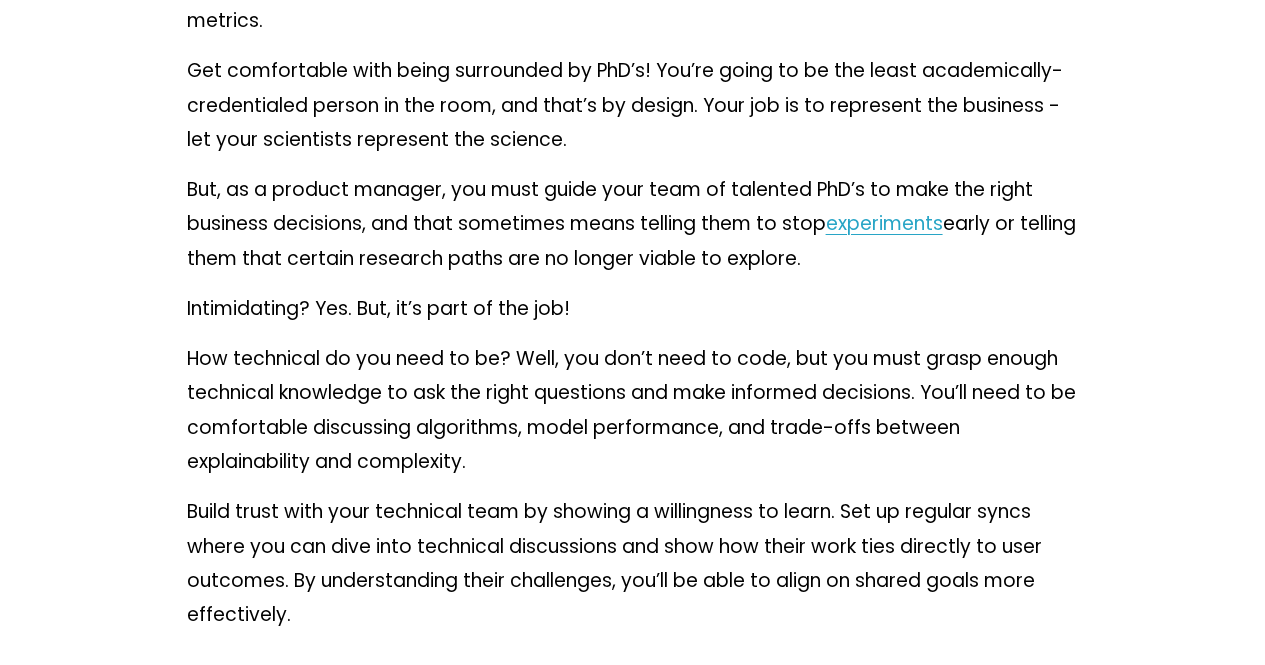 click on "Intimidating? Yes. But, it’s part of the job!" at bounding box center [633, 309] 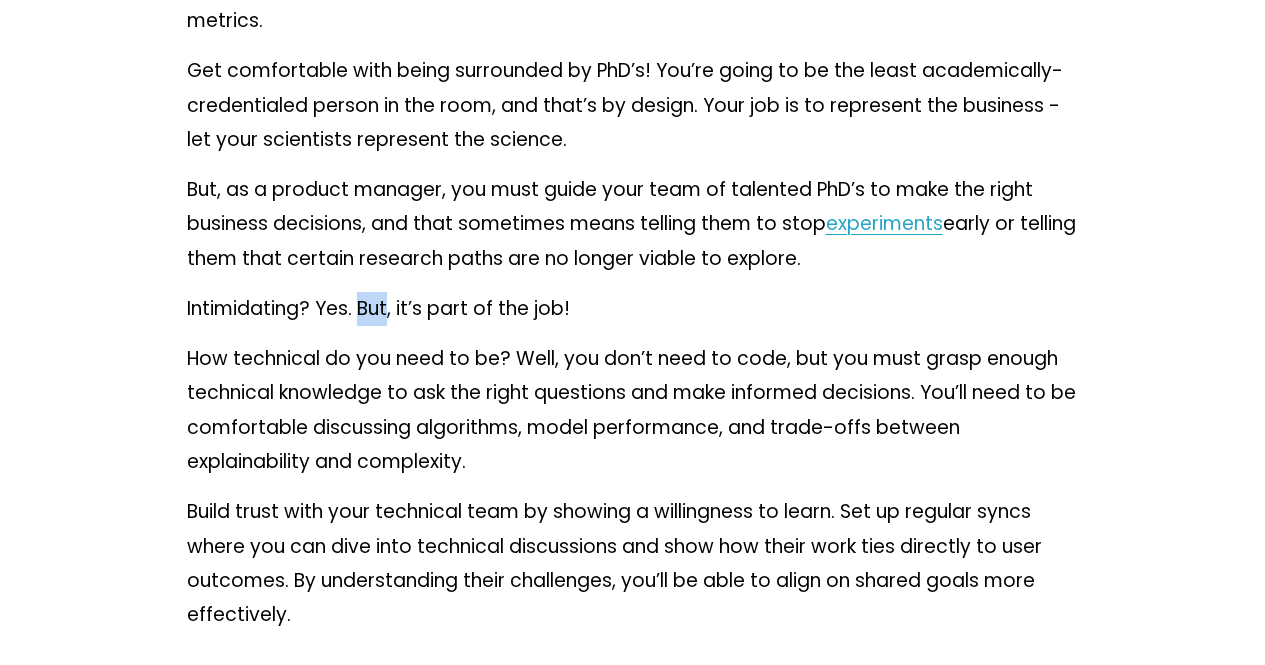 click on "Intimidating? Yes. But, it’s part of the job!" at bounding box center [633, 309] 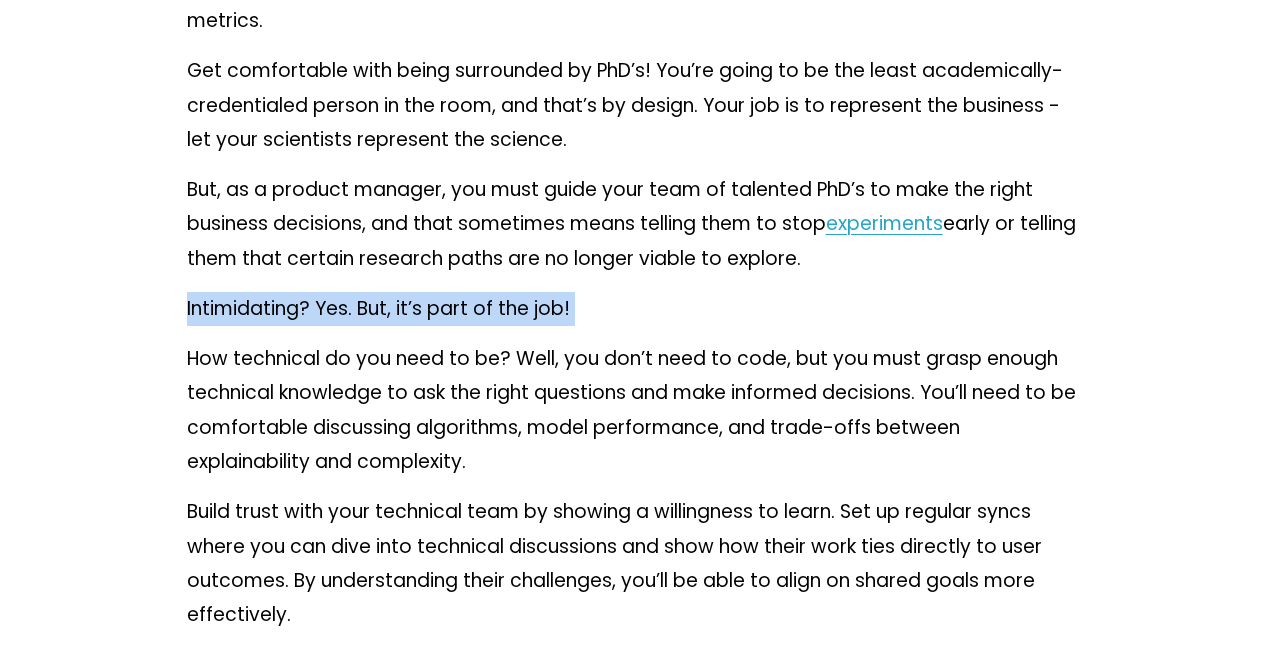 click on "Intimidating? Yes. But, it’s part of the job!" at bounding box center (633, 309) 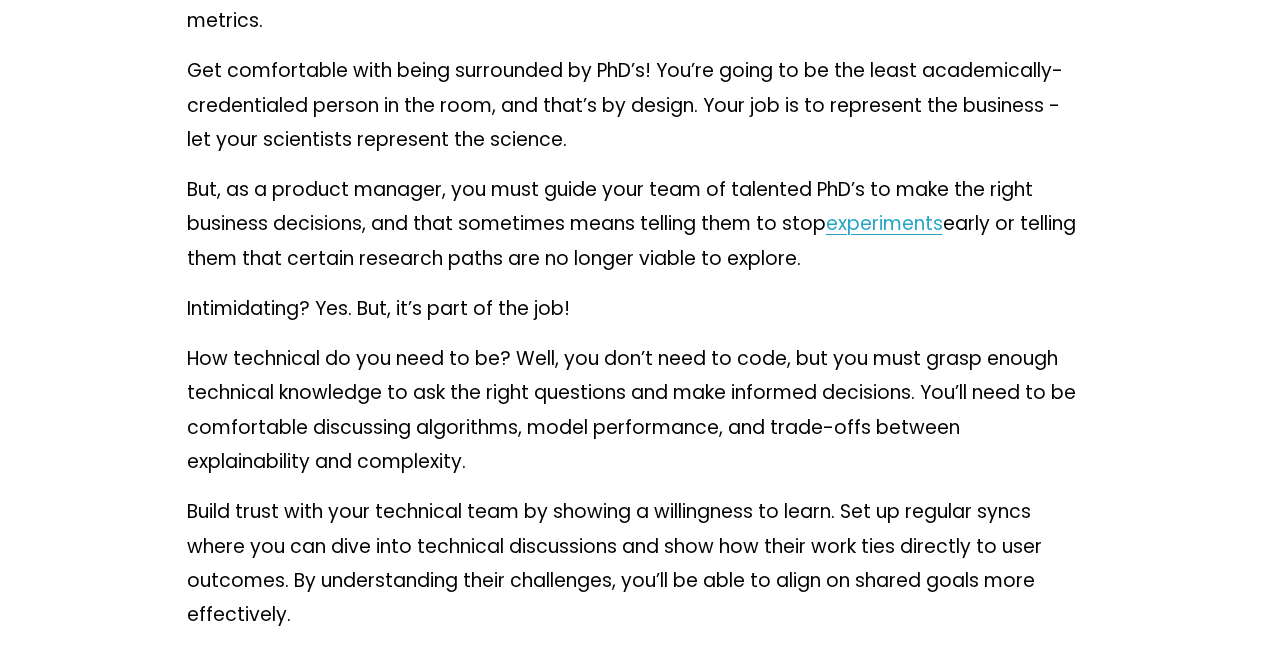 click on "But, as a product manager, you must guide your team of talented PhD’s to make the right business decisions, and that sometimes means telling them to stop  experiments  early or telling them that certain research paths are no longer viable to explore." at bounding box center [633, 224] 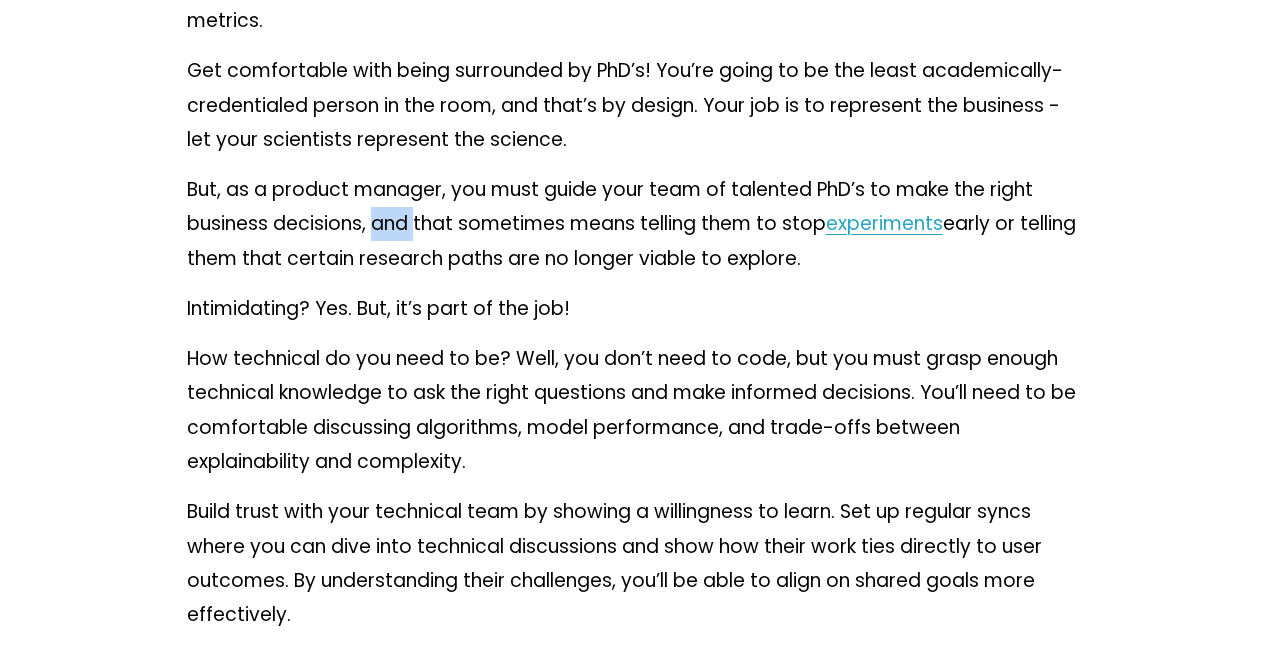 click on "But, as a product manager, you must guide your team of talented PhD’s to make the right business decisions, and that sometimes means telling them to stop  experiments  early or telling them that certain research paths are no longer viable to explore." at bounding box center (633, 224) 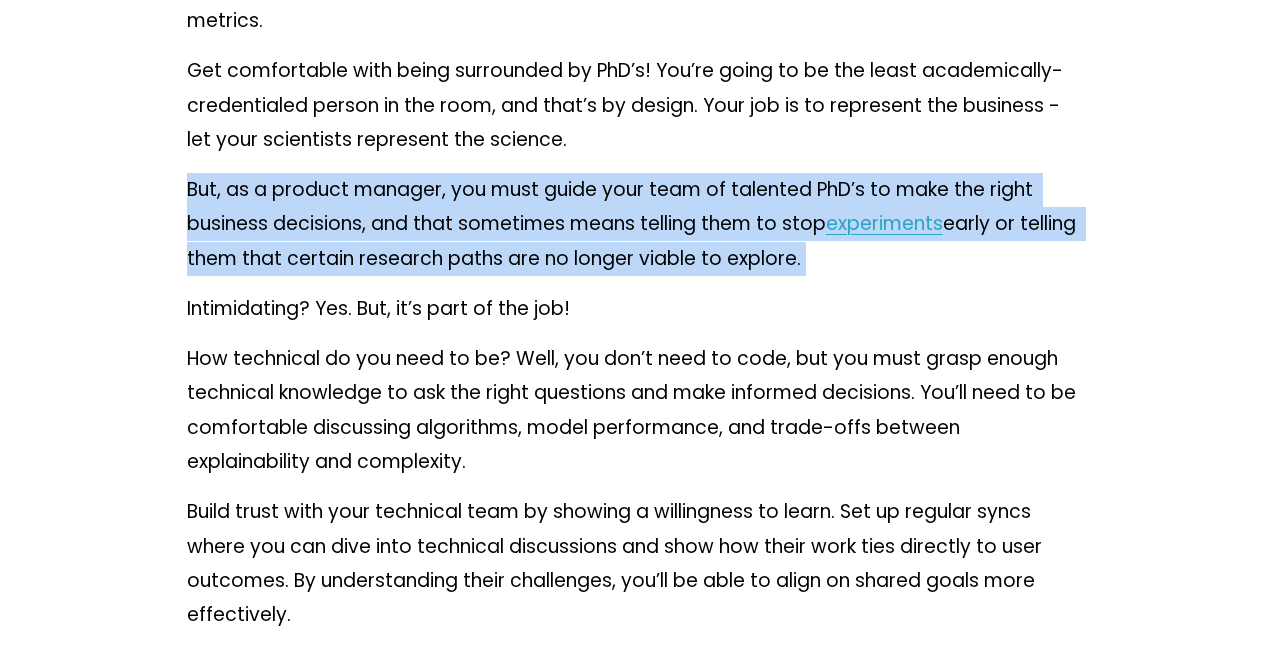 click on "But, as a product manager, you must guide your team of talented PhD’s to make the right business decisions, and that sometimes means telling them to stop  experiments  early or telling them that certain research paths are no longer viable to explore." at bounding box center [633, 224] 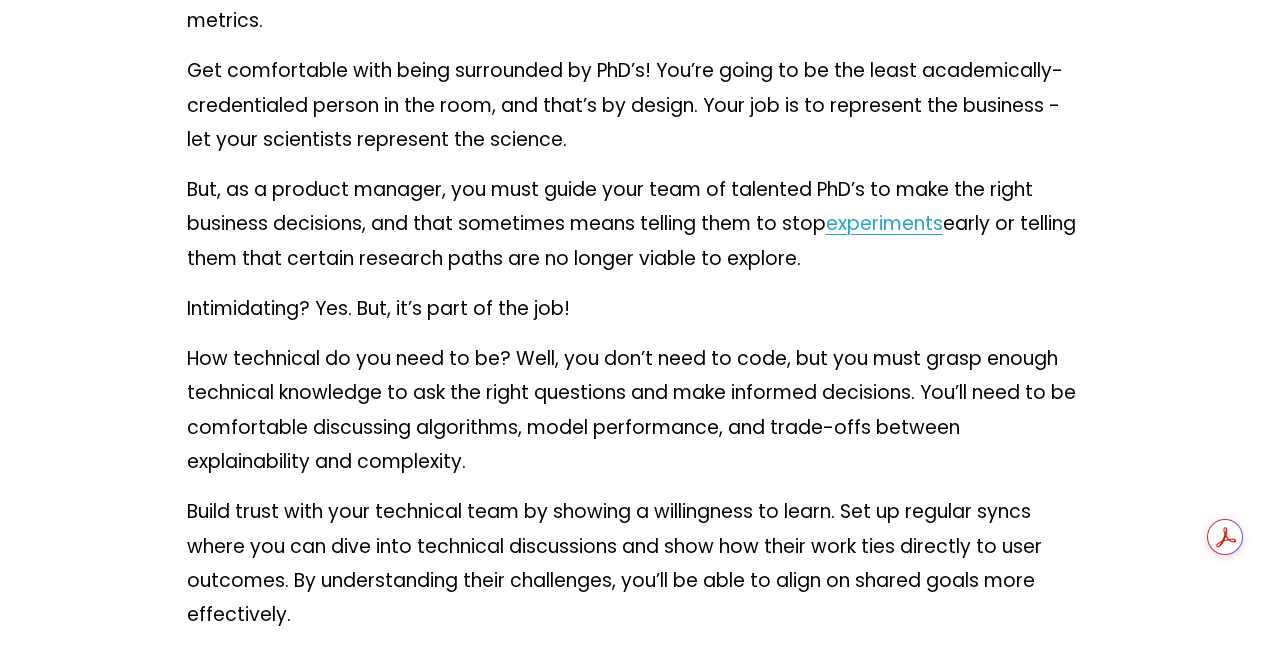 click on "How technical do you need to be? Well, you don’t need to code, but you must grasp enough technical knowledge to ask the right questions and make informed decisions. You’ll need to be comfortable discussing algorithms, model performance, and trade-offs between explainability and complexity." at bounding box center (633, 410) 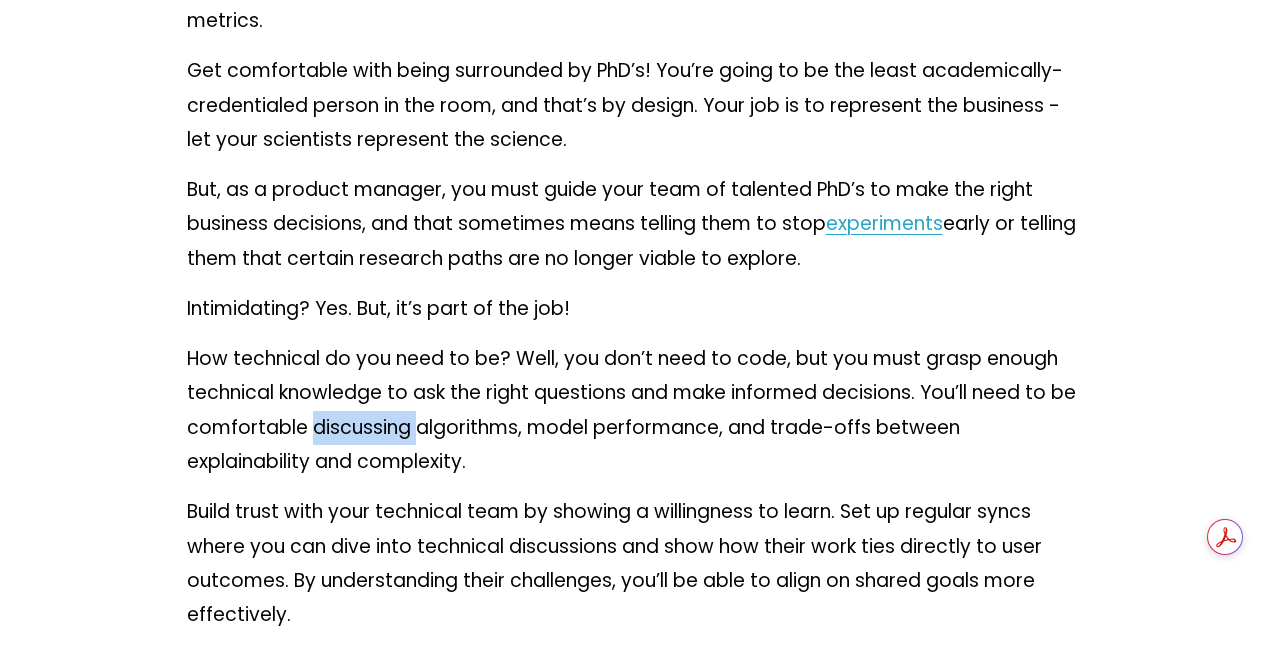 click on "How technical do you need to be? Well, you don’t need to code, but you must grasp enough technical knowledge to ask the right questions and make informed decisions. You’ll need to be comfortable discussing algorithms, model performance, and trade-offs between explainability and complexity." at bounding box center (633, 410) 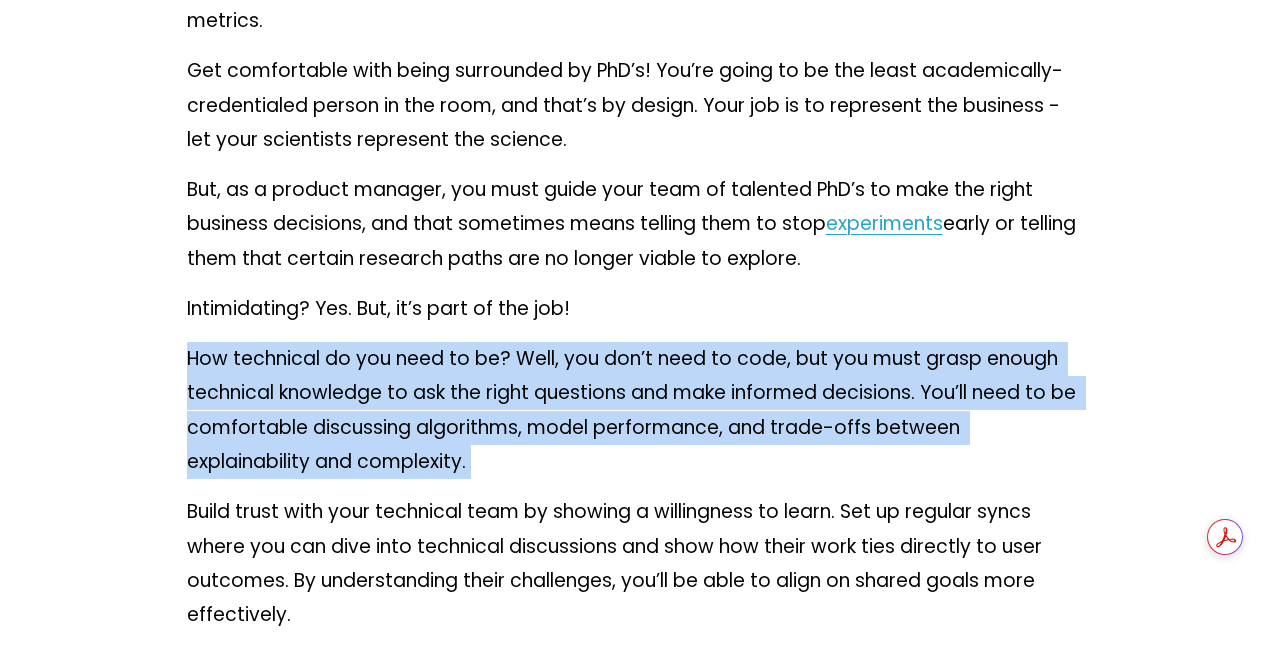click on "How technical do you need to be? Well, you don’t need to code, but you must grasp enough technical knowledge to ask the right questions and make informed decisions. You’ll need to be comfortable discussing algorithms, model performance, and trade-offs between explainability and complexity." at bounding box center (633, 410) 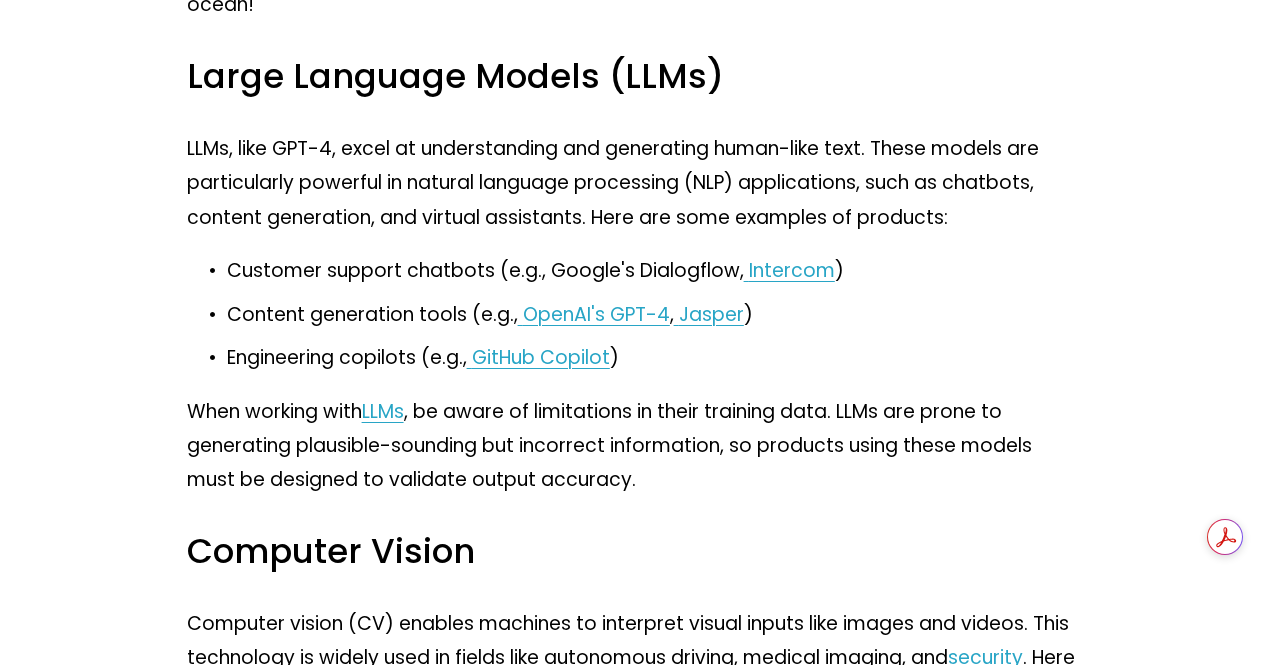 scroll, scrollTop: 5322, scrollLeft: 0, axis: vertical 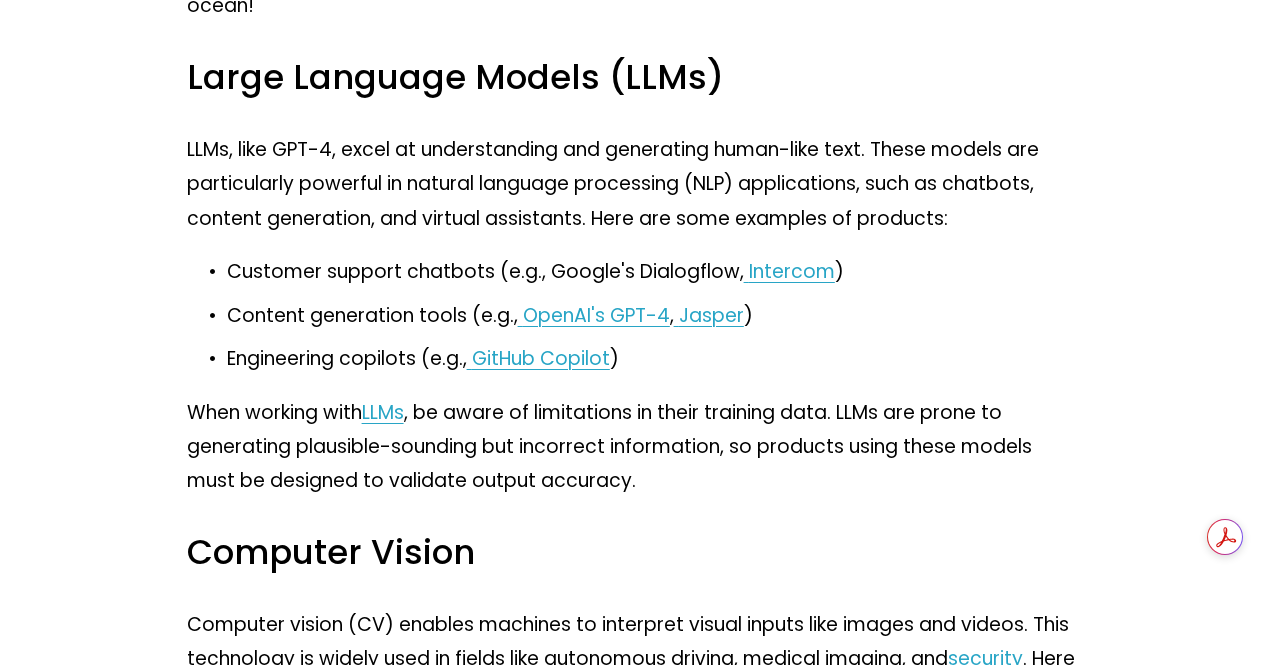 click on "LLMs, like GPT-4, excel at understanding and generating human-like text. These models are particularly powerful in natural language processing (NLP) applications, such as chatbots, content generation, and virtual assistants. Here are some examples of products:" at bounding box center [633, 184] 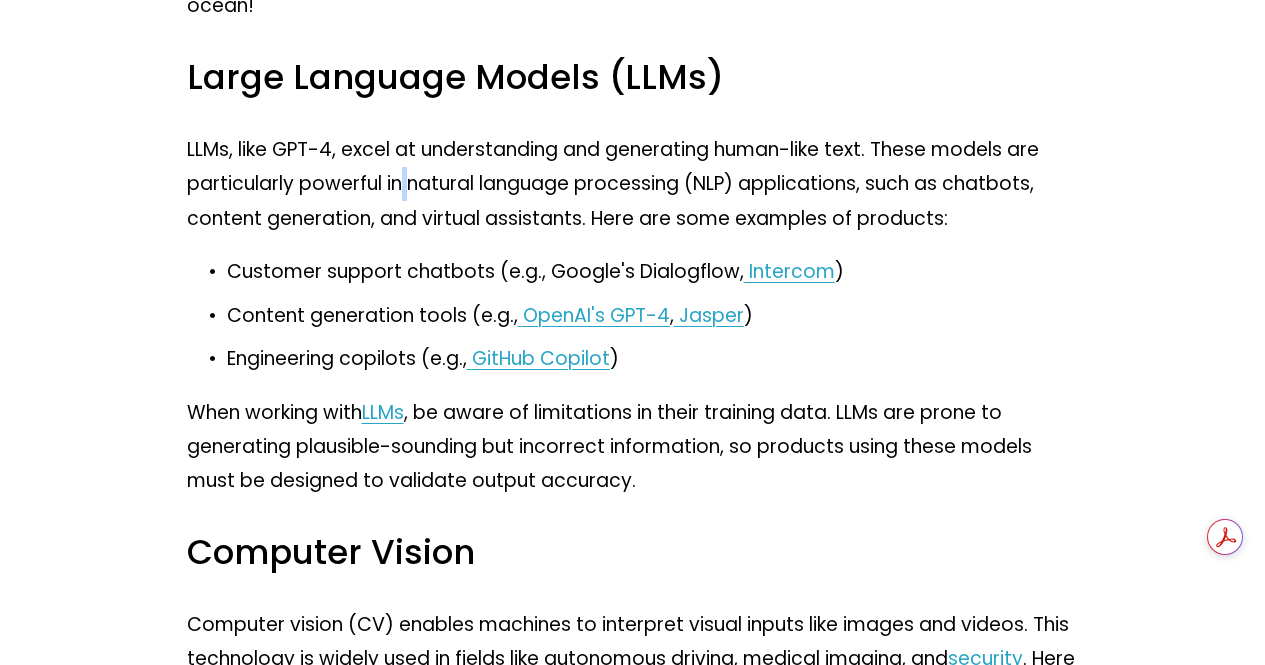 click on "LLMs, like GPT-4, excel at understanding and generating human-like text. These models are particularly powerful in natural language processing (NLP) applications, such as chatbots, content generation, and virtual assistants. Here are some examples of products:" at bounding box center (633, 184) 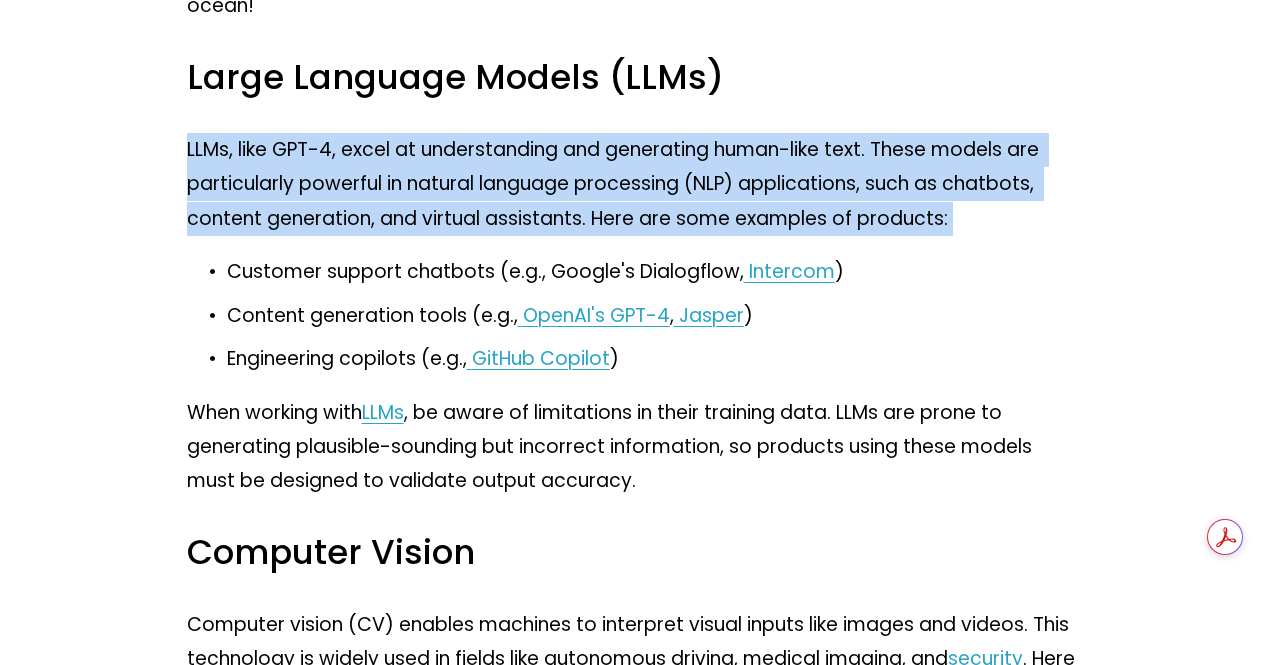 click on "LLMs, like GPT-4, excel at understanding and generating human-like text. These models are particularly powerful in natural language processing (NLP) applications, such as chatbots, content generation, and virtual assistants. Here are some examples of products:" at bounding box center (633, 184) 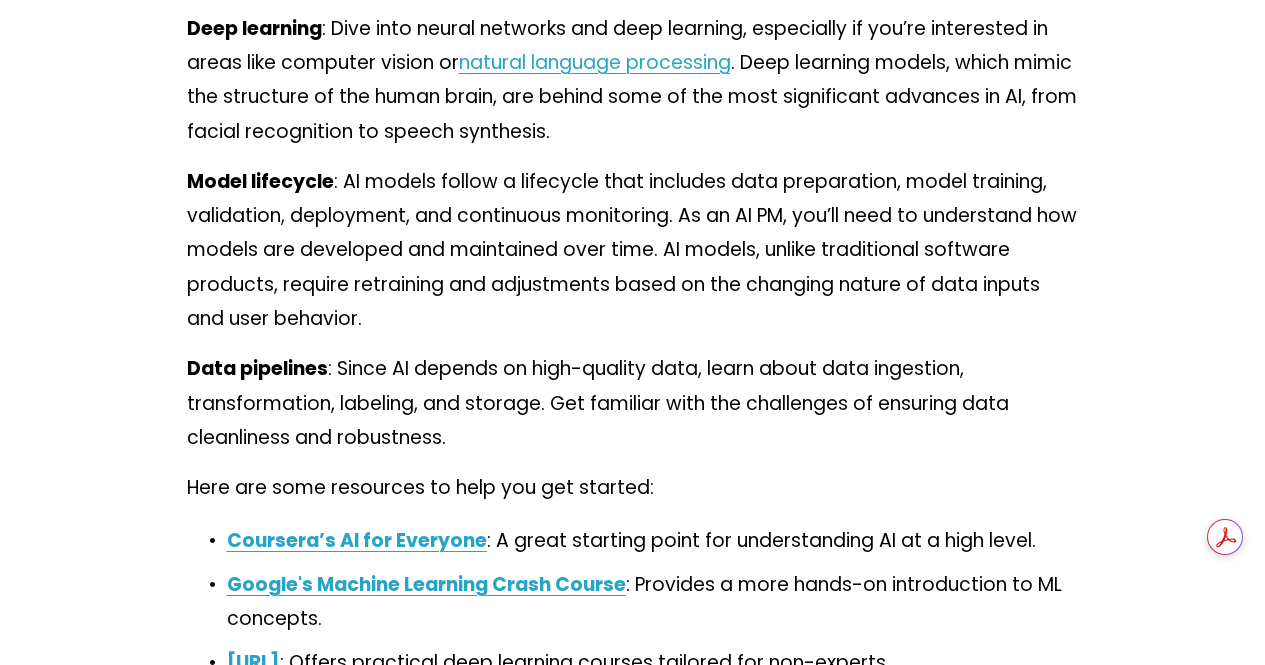 scroll, scrollTop: 8344, scrollLeft: 0, axis: vertical 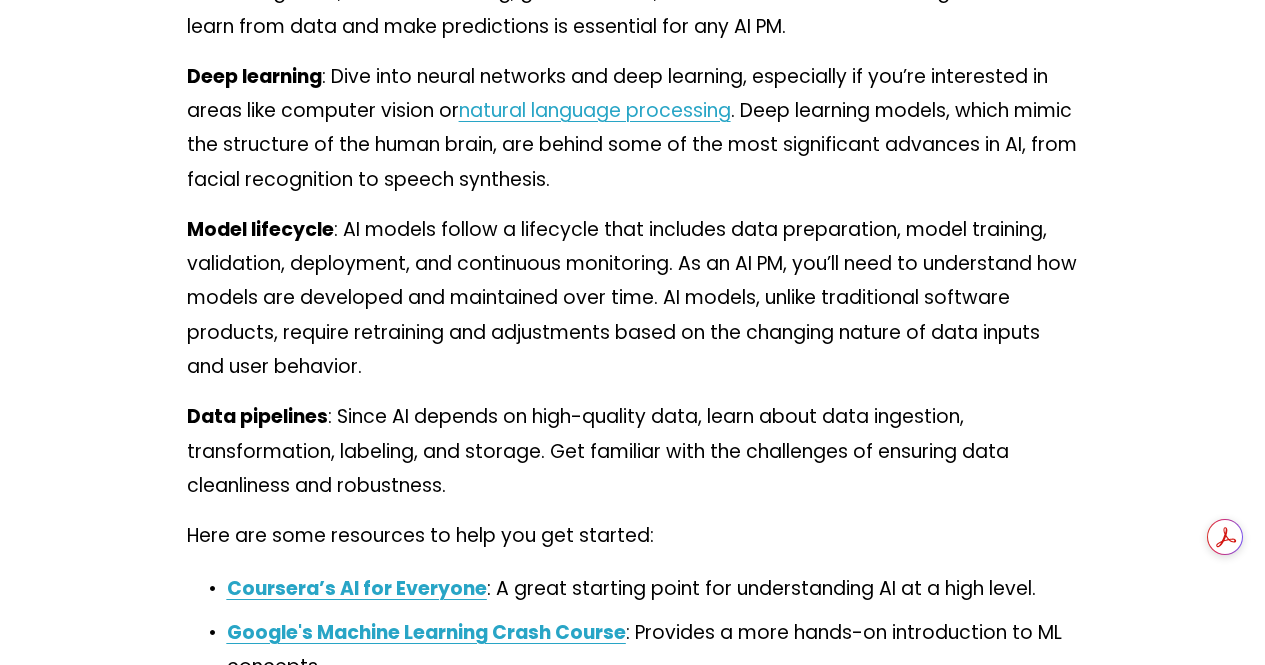 click on "Model lifecycle : AI models follow a lifecycle that includes data preparation, model training, validation, deployment, and continuous monitoring. As an AI PM, you’ll need to understand how models are developed and maintained over time. AI models, unlike traditional software products, require retraining and adjustments based on the changing nature of data inputs and user behavior." at bounding box center (633, 298) 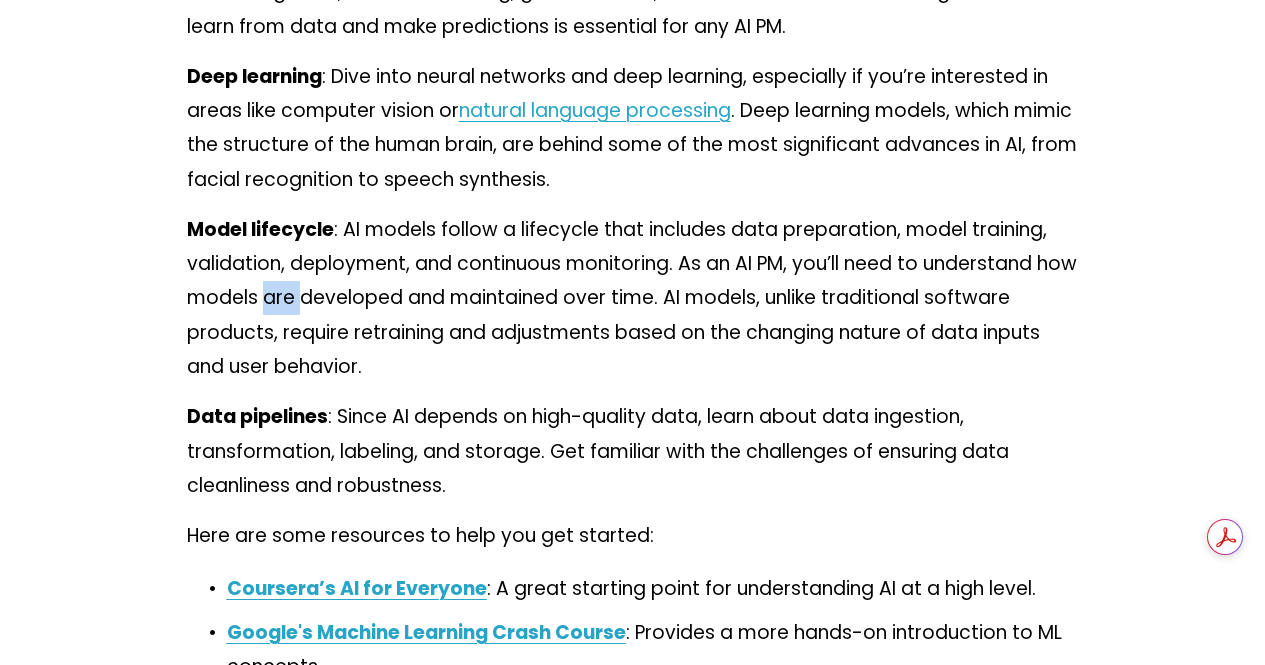 click on "Model lifecycle : AI models follow a lifecycle that includes data preparation, model training, validation, deployment, and continuous monitoring. As an AI PM, you’ll need to understand how models are developed and maintained over time. AI models, unlike traditional software products, require retraining and adjustments based on the changing nature of data inputs and user behavior." at bounding box center [633, 298] 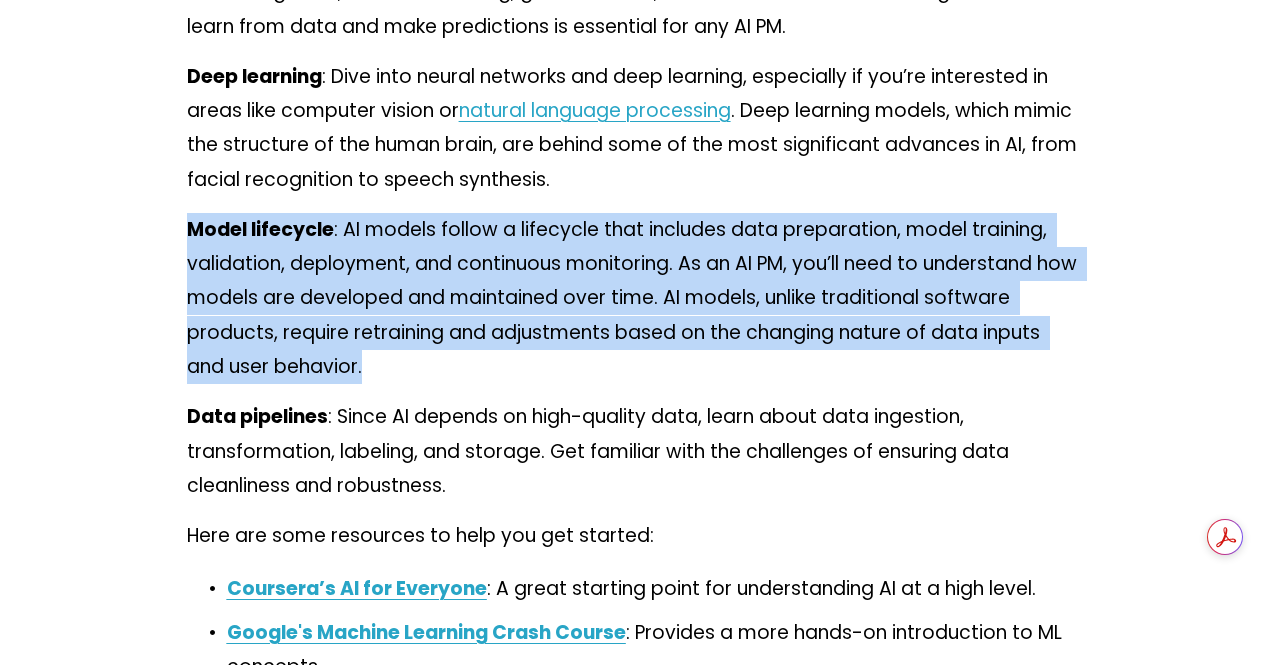 click on "Model lifecycle : AI models follow a lifecycle that includes data preparation, model training, validation, deployment, and continuous monitoring. As an AI PM, you’ll need to understand how models are developed and maintained over time. AI models, unlike traditional software products, require retraining and adjustments based on the changing nature of data inputs and user behavior." at bounding box center [633, 298] 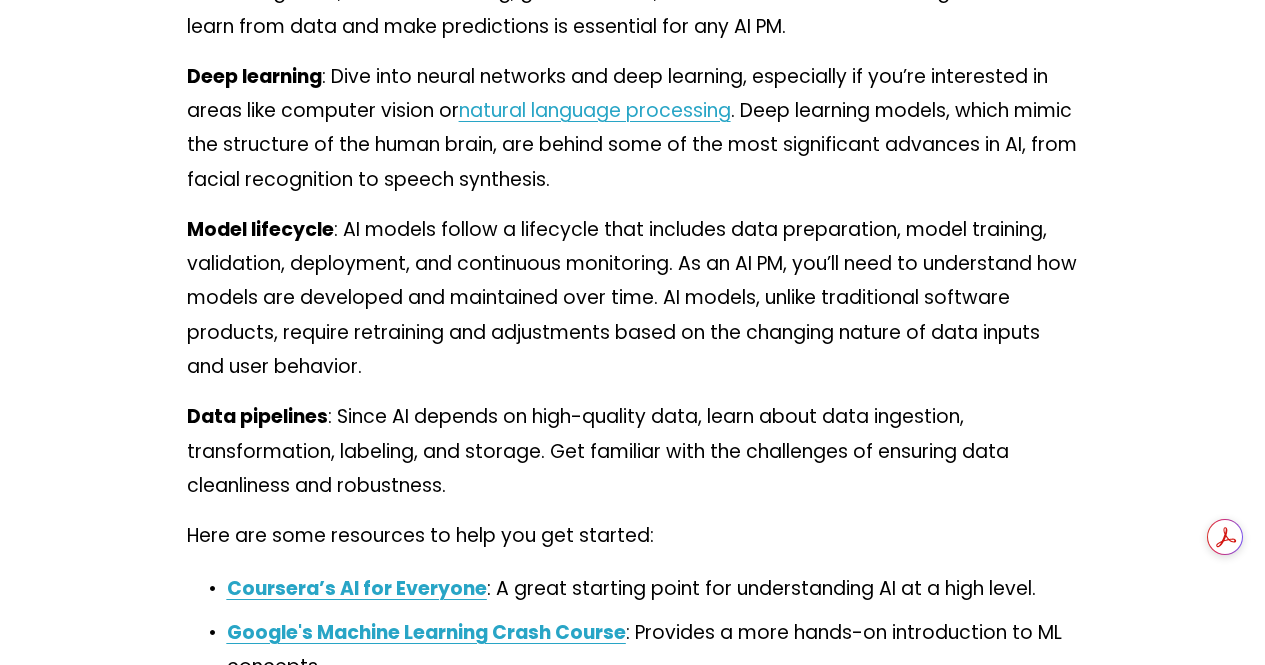 click on "Deep learning : Dive into neural networks and deep learning, especially if you’re interested in areas like computer vision or  natural language processing . Deep learning models, which mimic the structure of the human brain, are behind some of the most significant advances in AI, from facial recognition to speech synthesis." at bounding box center (633, 128) 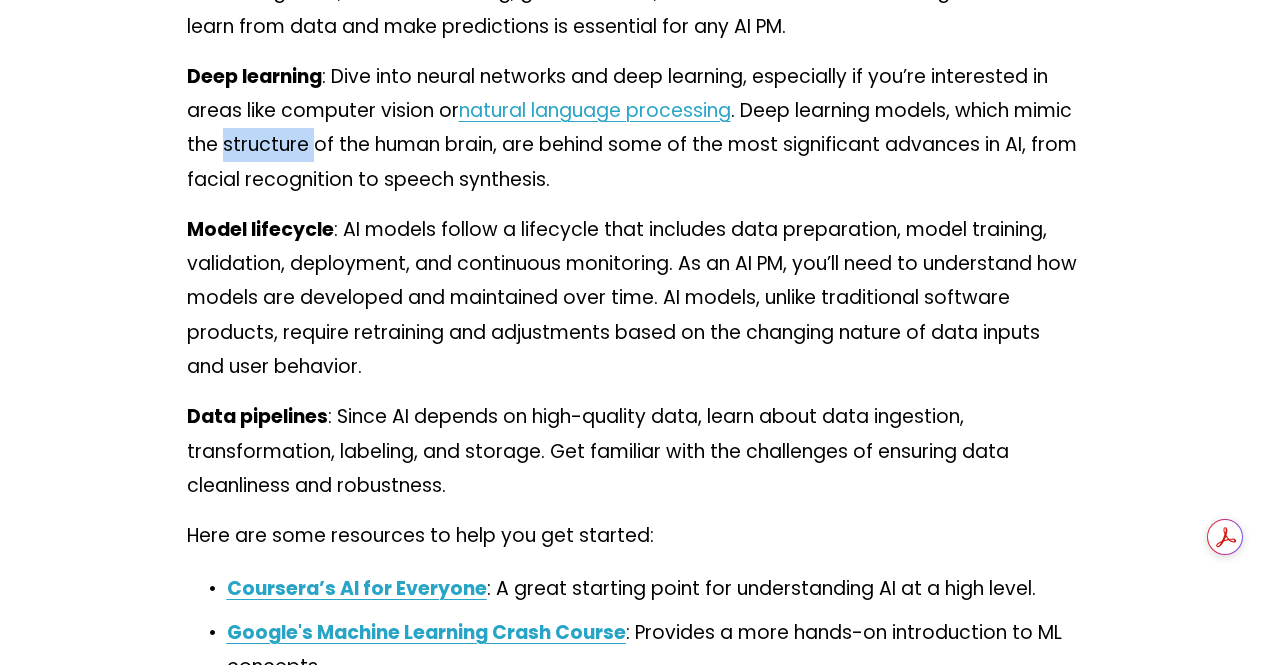 click on "Deep learning : Dive into neural networks and deep learning, especially if you’re interested in areas like computer vision or  natural language processing . Deep learning models, which mimic the structure of the human brain, are behind some of the most significant advances in AI, from facial recognition to speech synthesis." at bounding box center [633, 128] 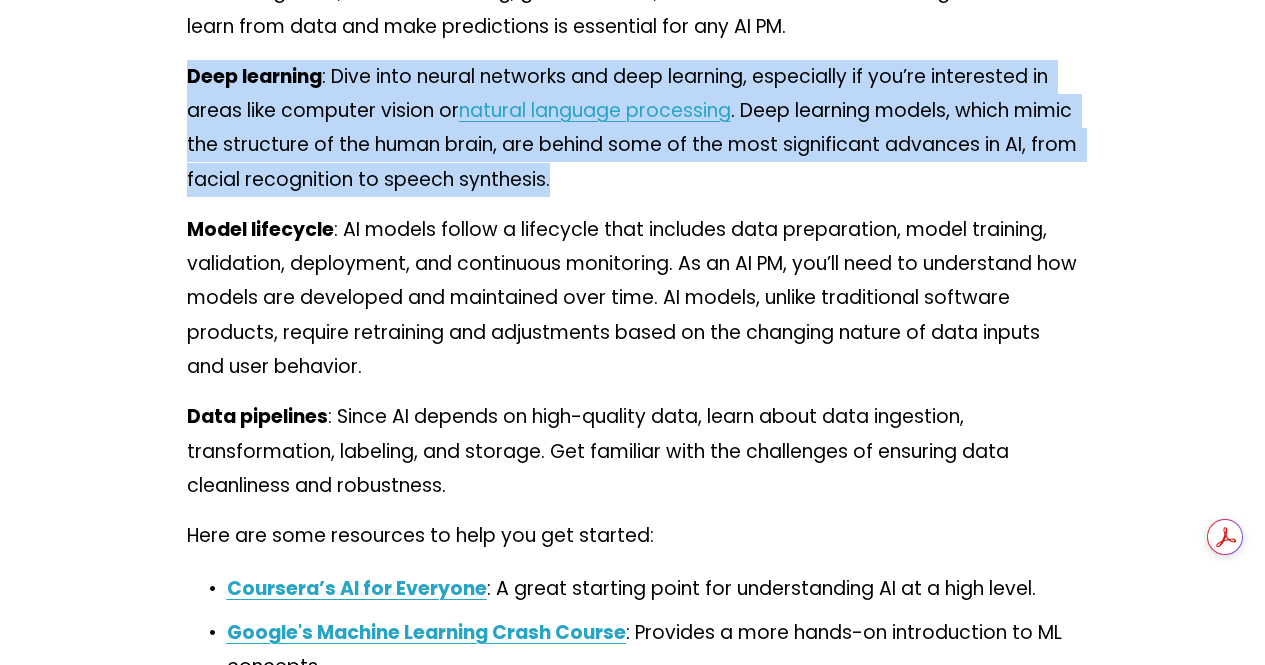 click on "Deep learning : Dive into neural networks and deep learning, especially if you’re interested in areas like computer vision or  natural language processing . Deep learning models, which mimic the structure of the human brain, are behind some of the most significant advances in AI, from facial recognition to speech synthesis." at bounding box center (633, 128) 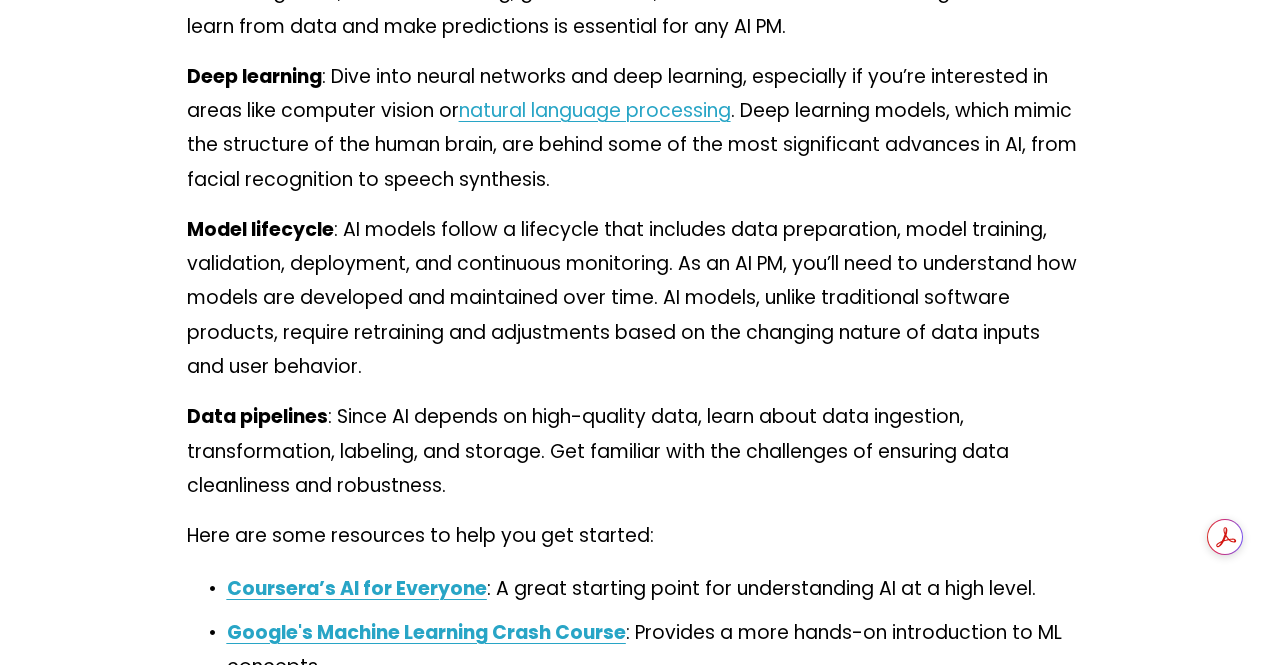 click on "Data pipelines : Since AI depends on high-quality data, learn about data ingestion, transformation, labeling, and storage. Get familiar with the challenges of ensuring data cleanliness and robustness." at bounding box center [633, 451] 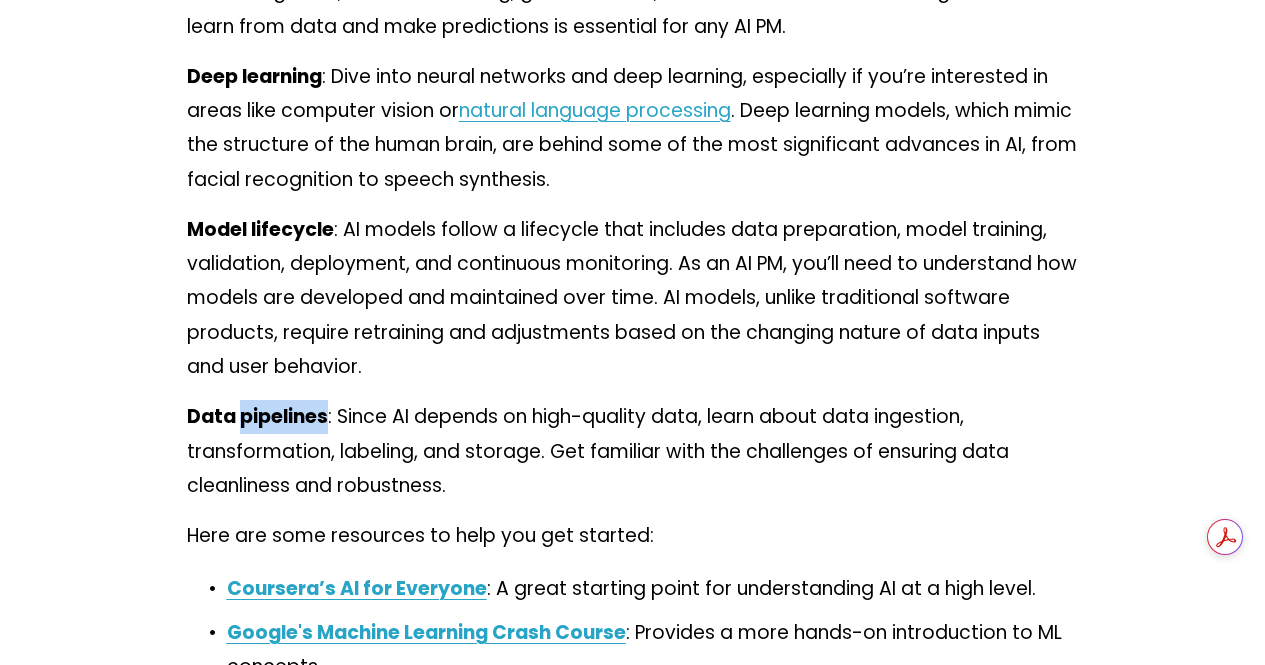 click on "Data pipelines : Since AI depends on high-quality data, learn about data ingestion, transformation, labeling, and storage. Get familiar with the challenges of ensuring data cleanliness and robustness." at bounding box center [633, 451] 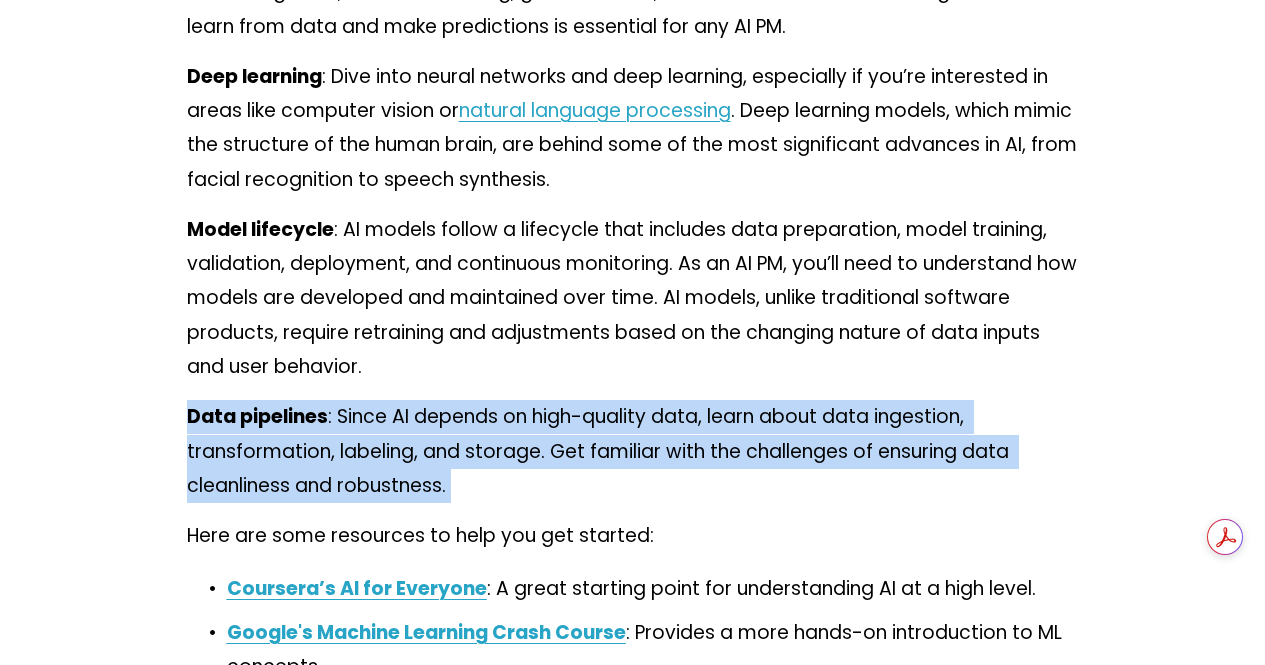 click on "Data pipelines : Since AI depends on high-quality data, learn about data ingestion, transformation, labeling, and storage. Get familiar with the challenges of ensuring data cleanliness and robustness." at bounding box center [633, 451] 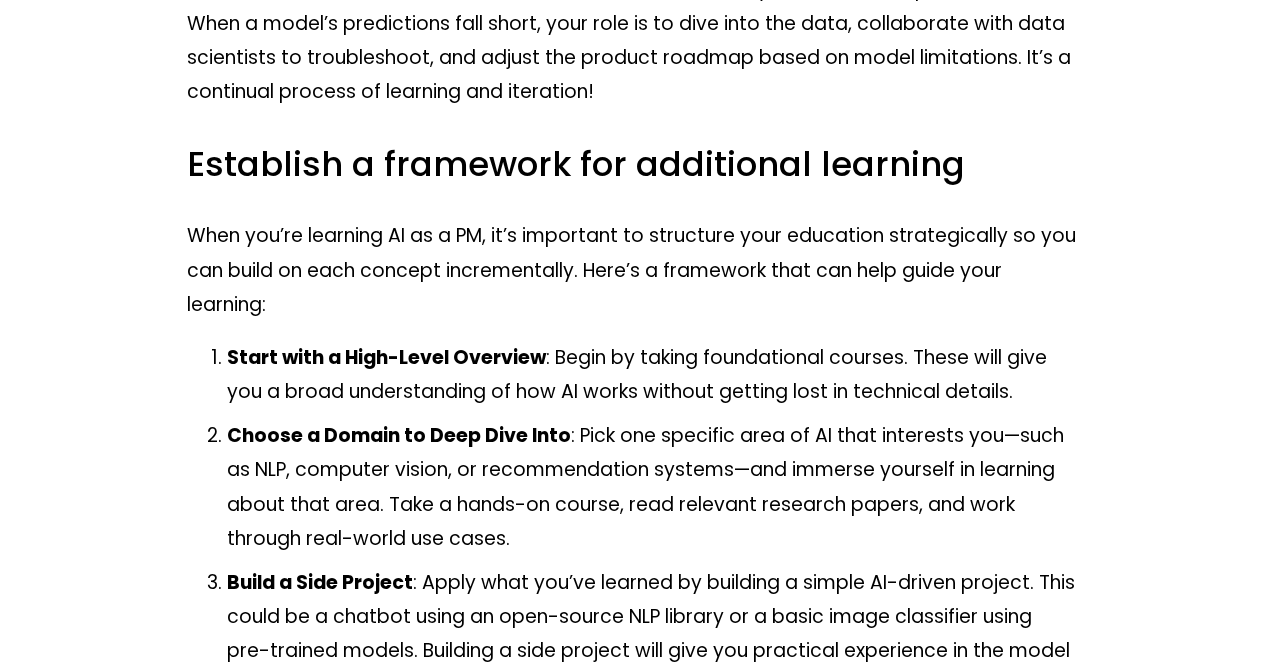 scroll, scrollTop: 9351, scrollLeft: 0, axis: vertical 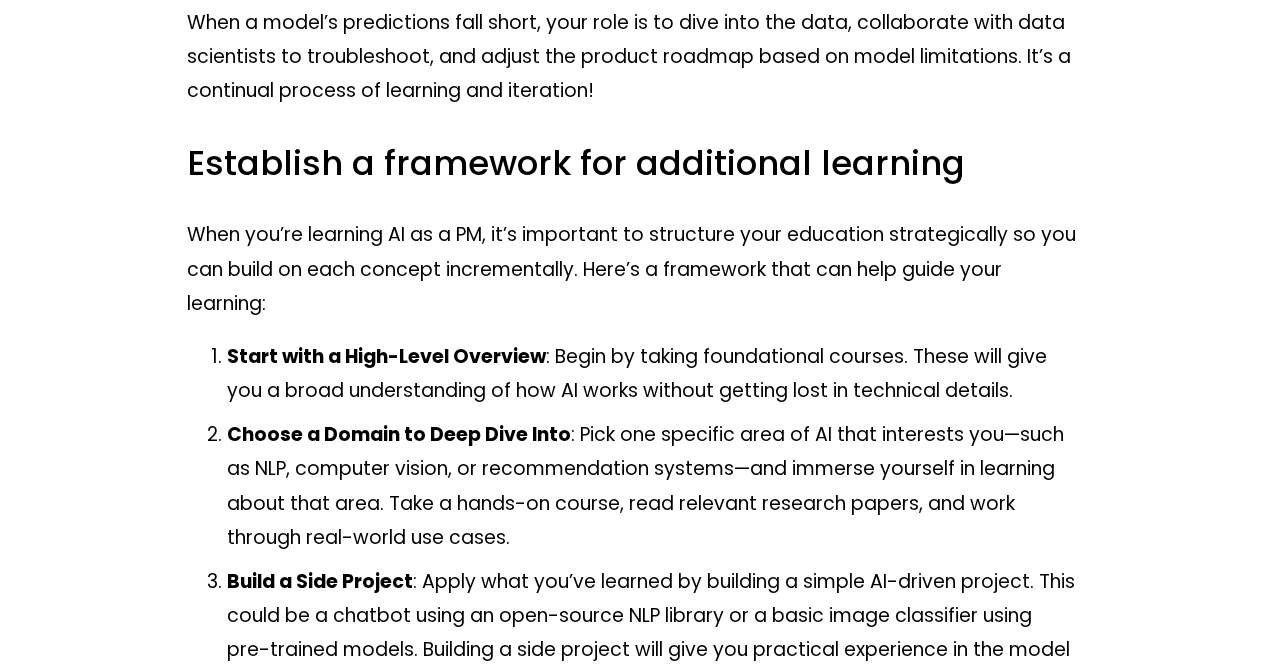 click on "Start with a High-Level Overview" at bounding box center (386, 356) 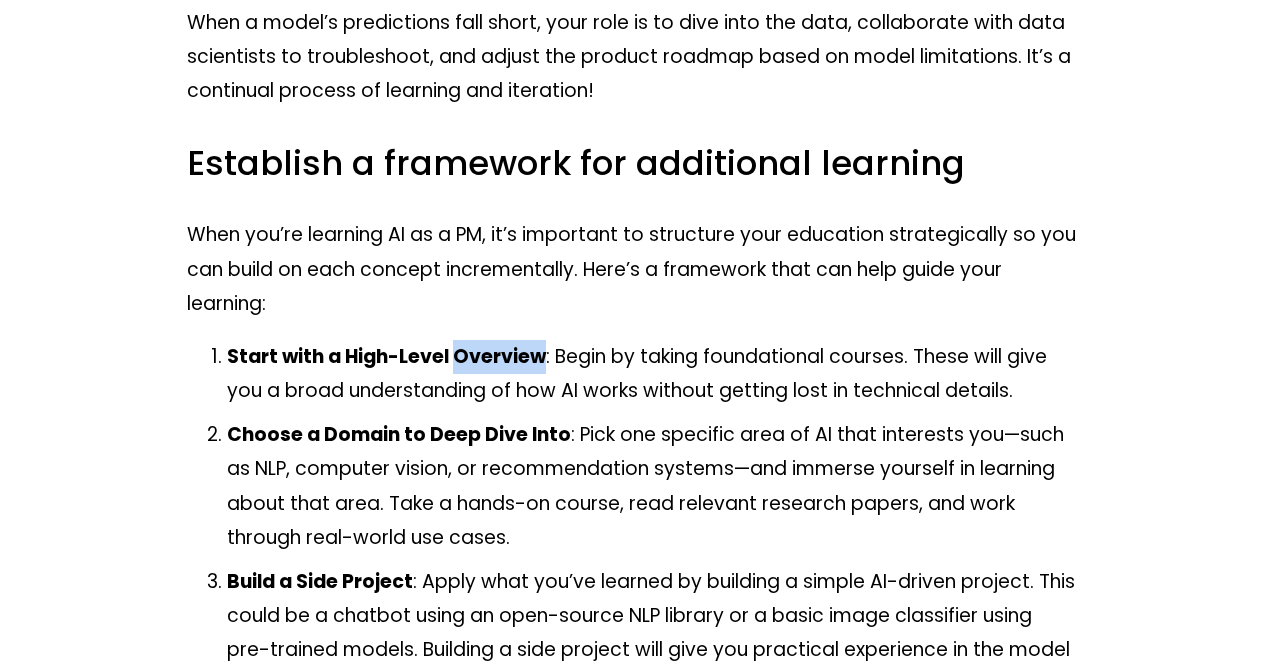 click on "Start with a High-Level Overview" at bounding box center [386, 356] 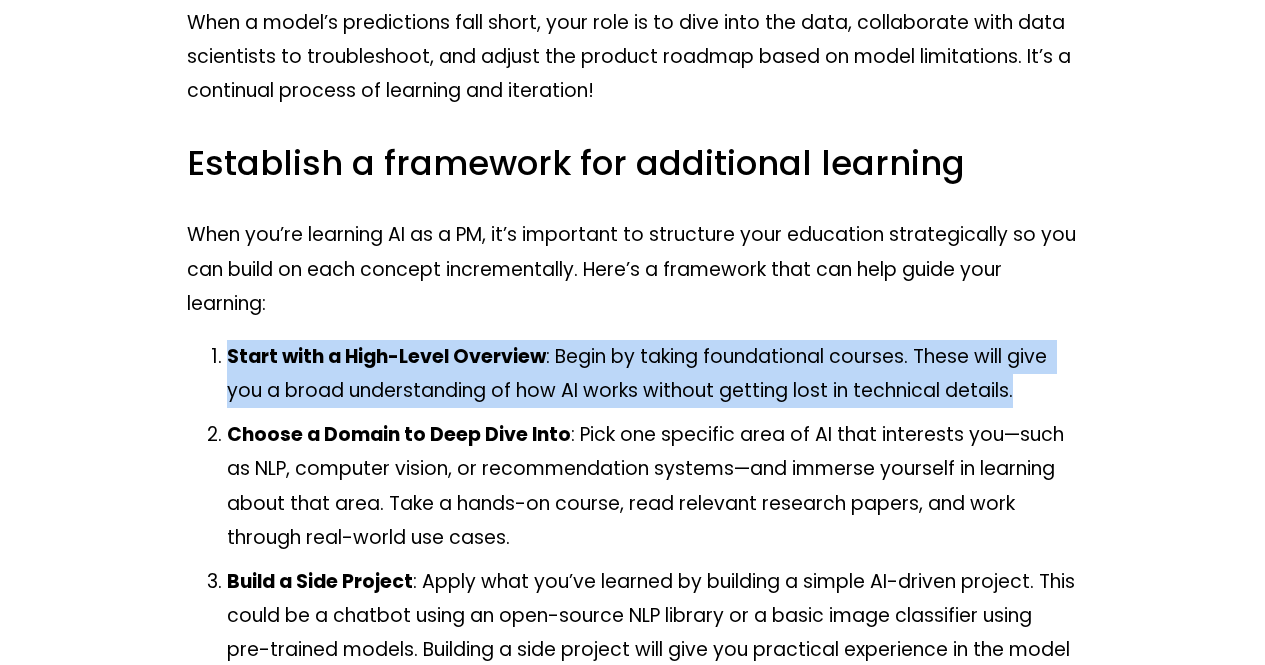 click on "Start with a High-Level Overview" at bounding box center (386, 356) 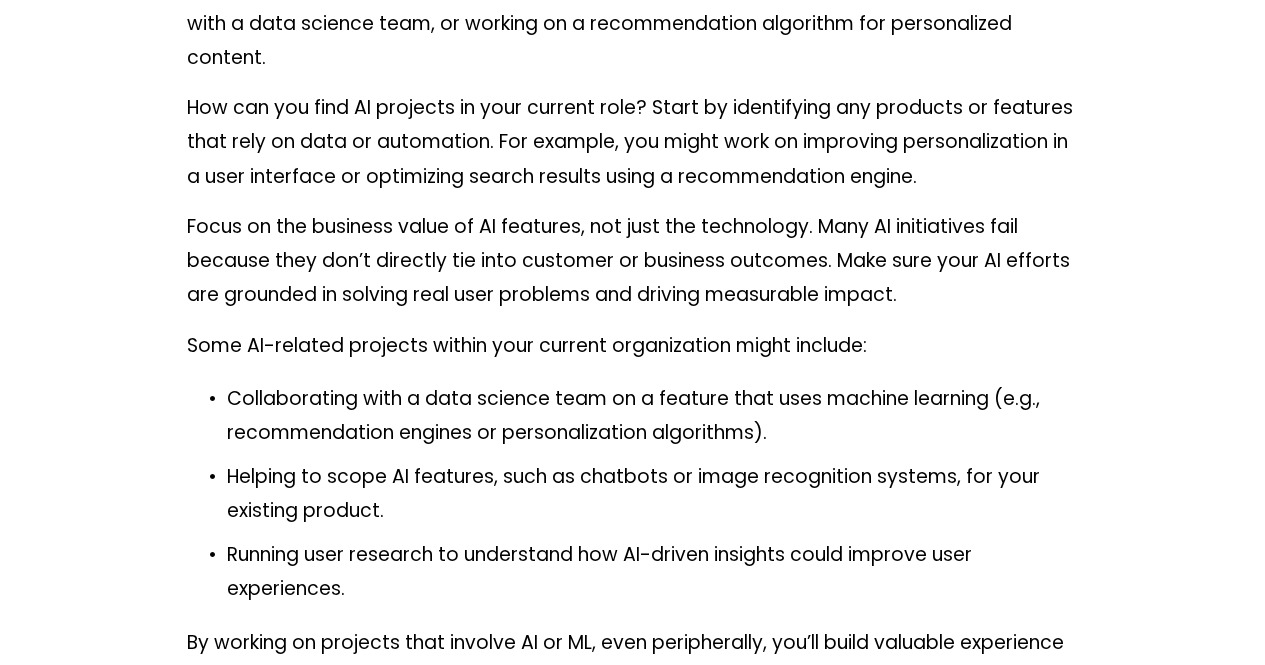 scroll, scrollTop: 11926, scrollLeft: 0, axis: vertical 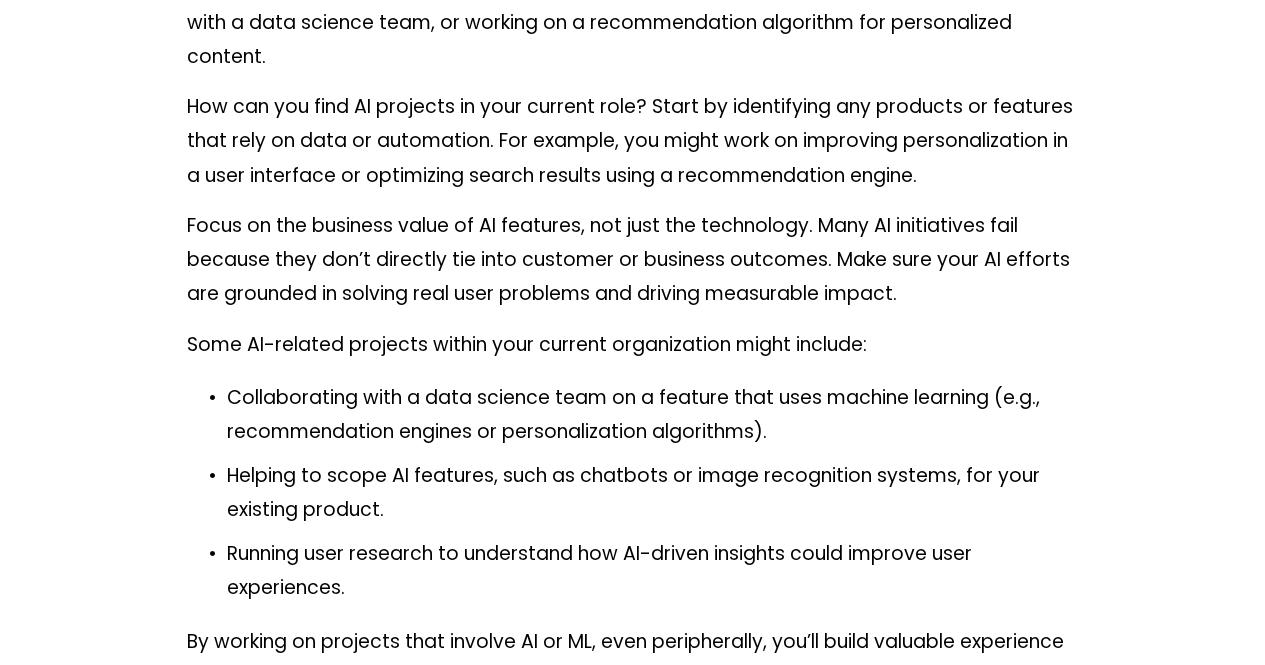 click on "Some AI-related projects within your current organization might include:" at bounding box center (633, 345) 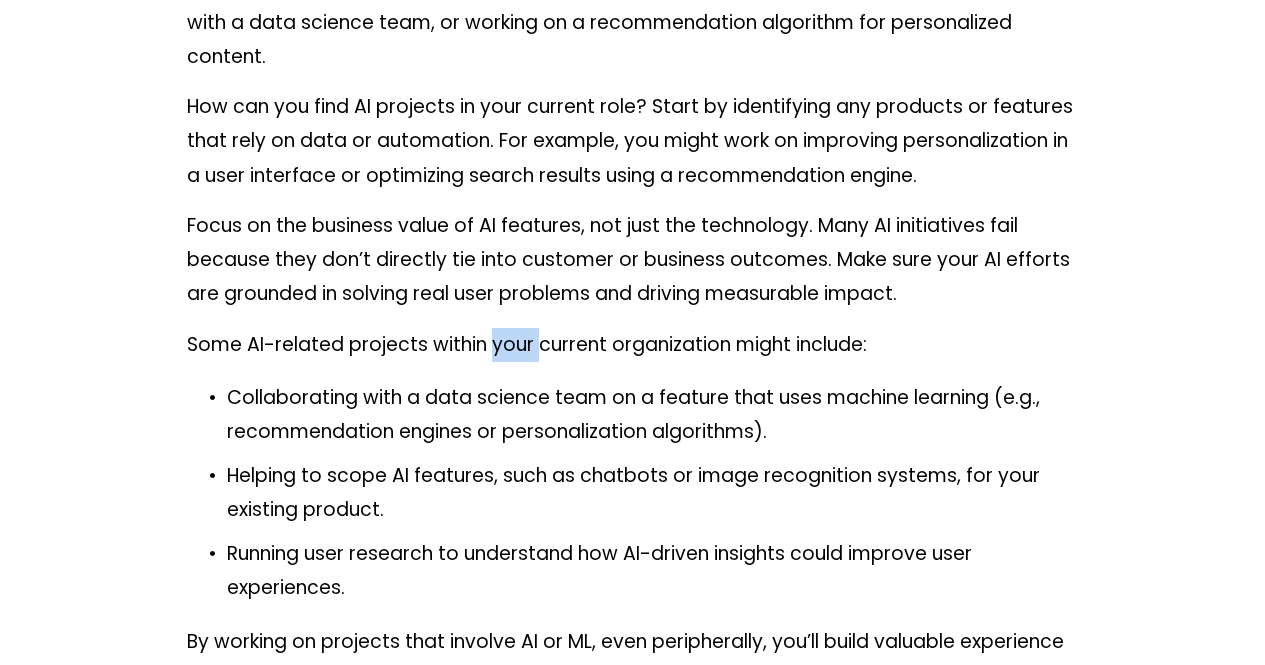 click on "Some AI-related projects within your current organization might include:" at bounding box center [633, 345] 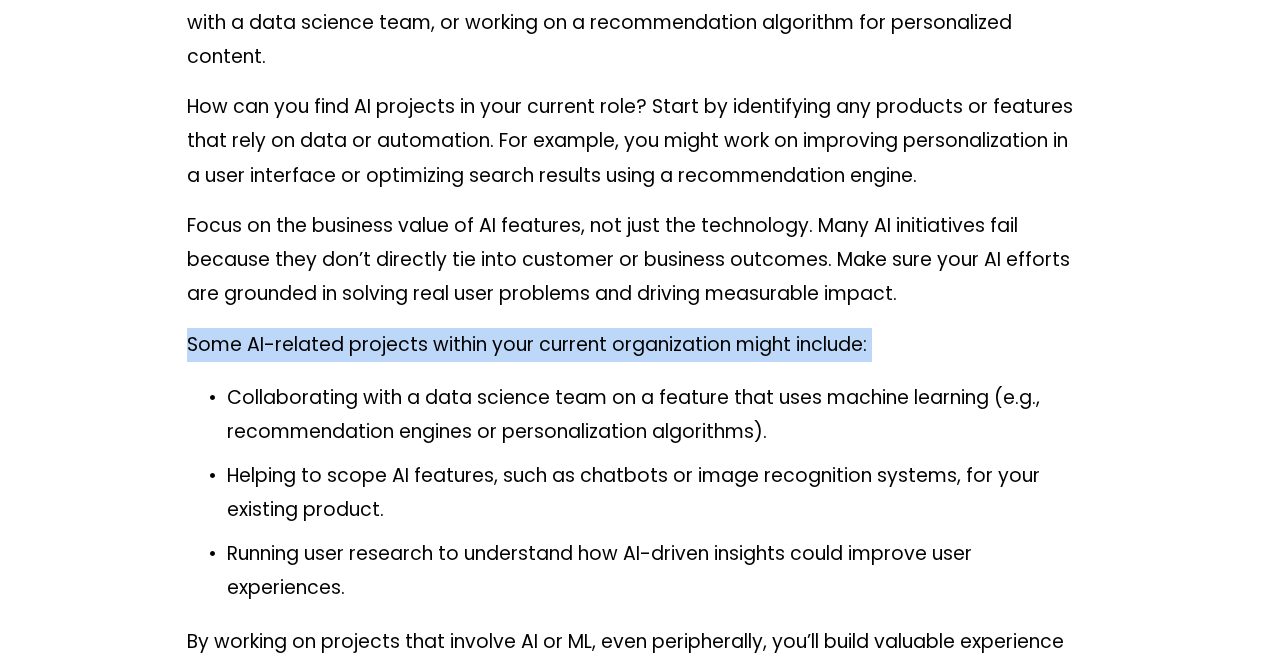 click on "Some AI-related projects within your current organization might include:" at bounding box center (633, 345) 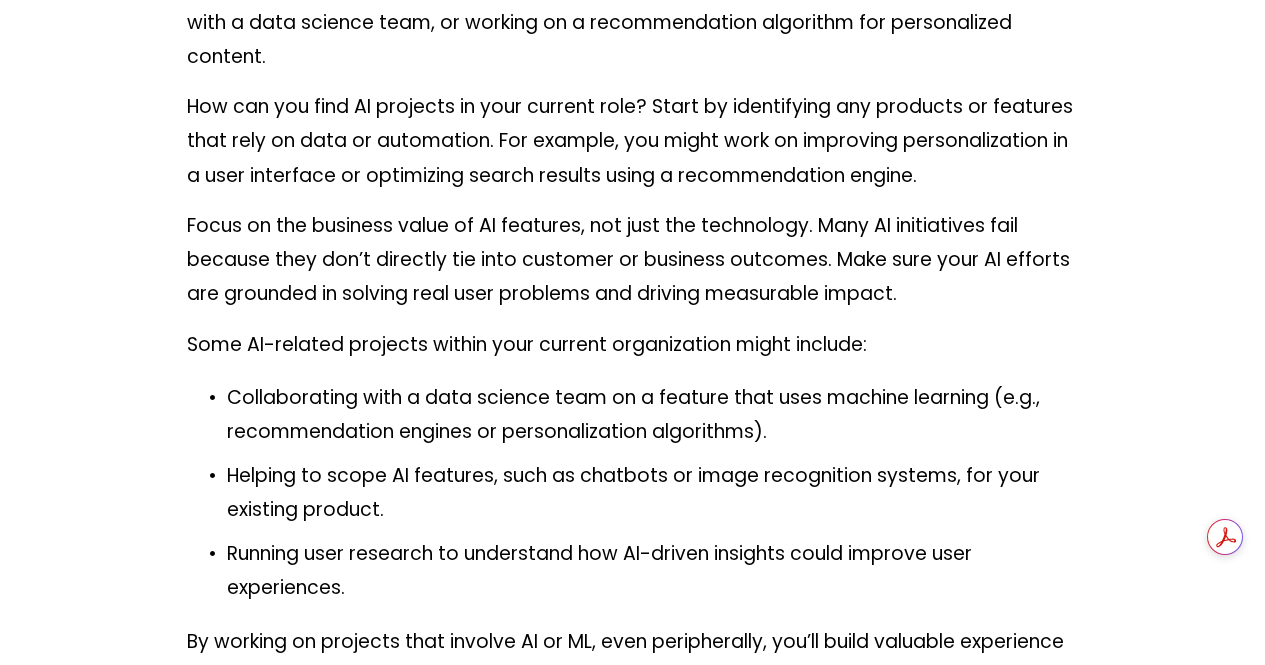 click on "Collaborating with a data science team on a feature that uses machine learning (e.g., recommendation engines or personalization algorithms)." at bounding box center [653, 415] 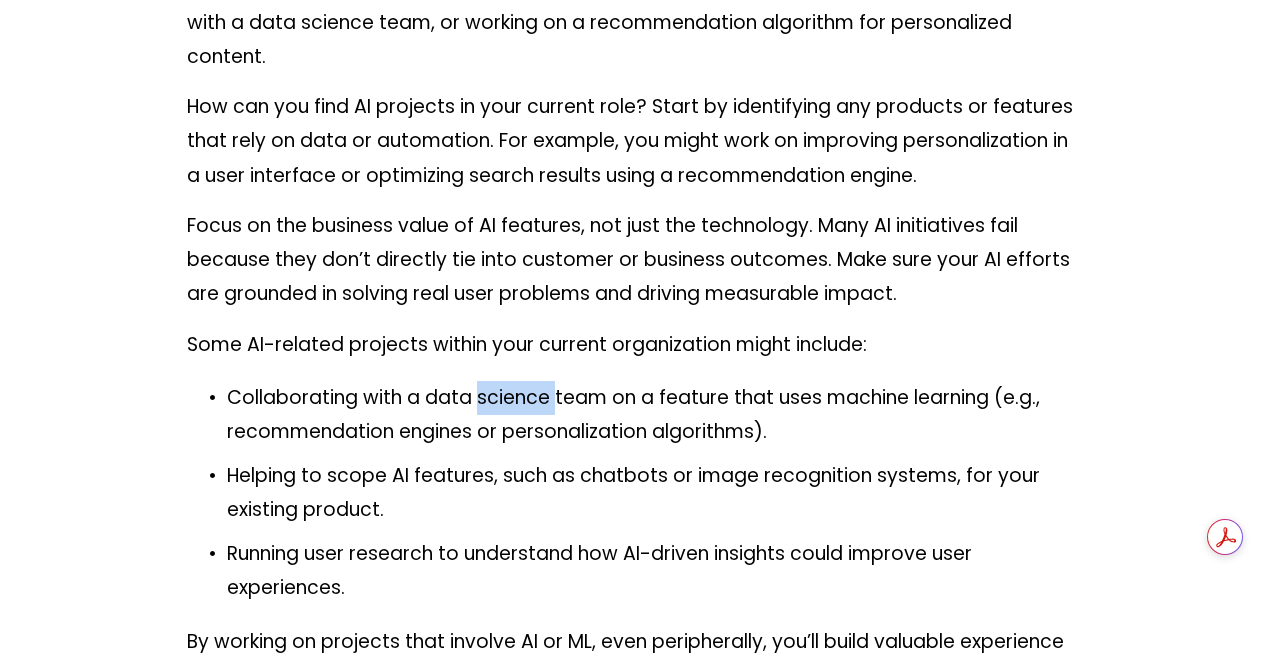 click on "Collaborating with a data science team on a feature that uses machine learning (e.g., recommendation engines or personalization algorithms)." at bounding box center [653, 415] 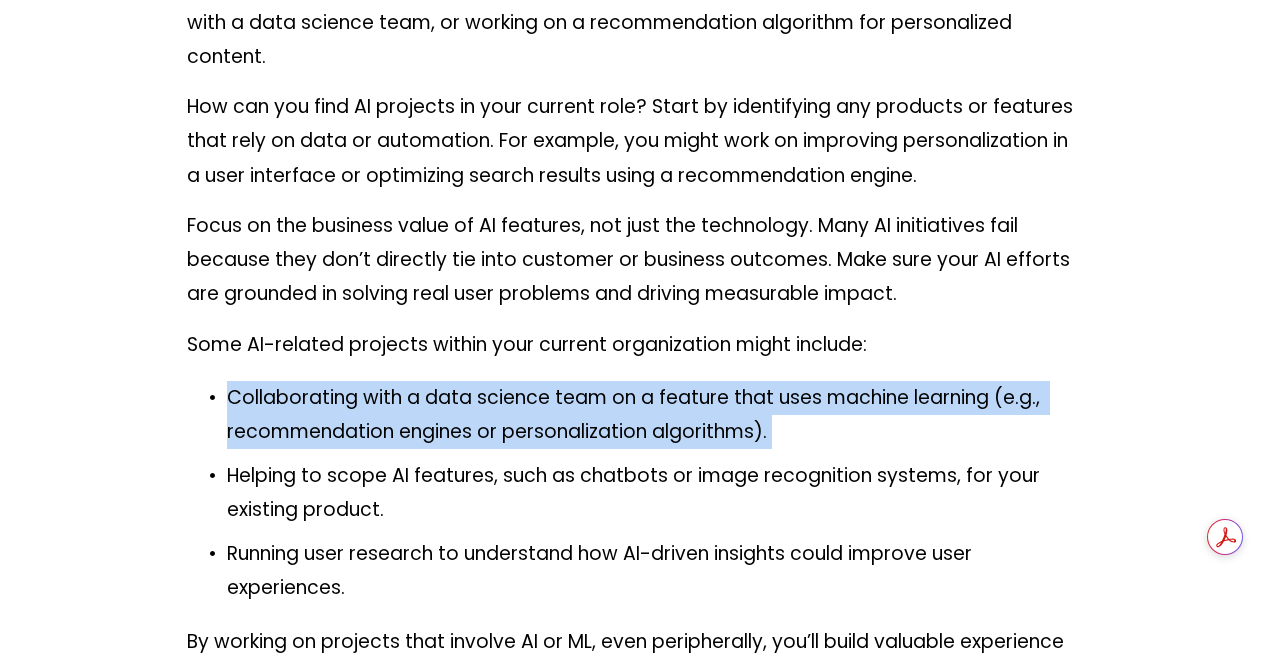 click on "Collaborating with a data science team on a feature that uses machine learning (e.g., recommendation engines or personalization algorithms)." at bounding box center [653, 415] 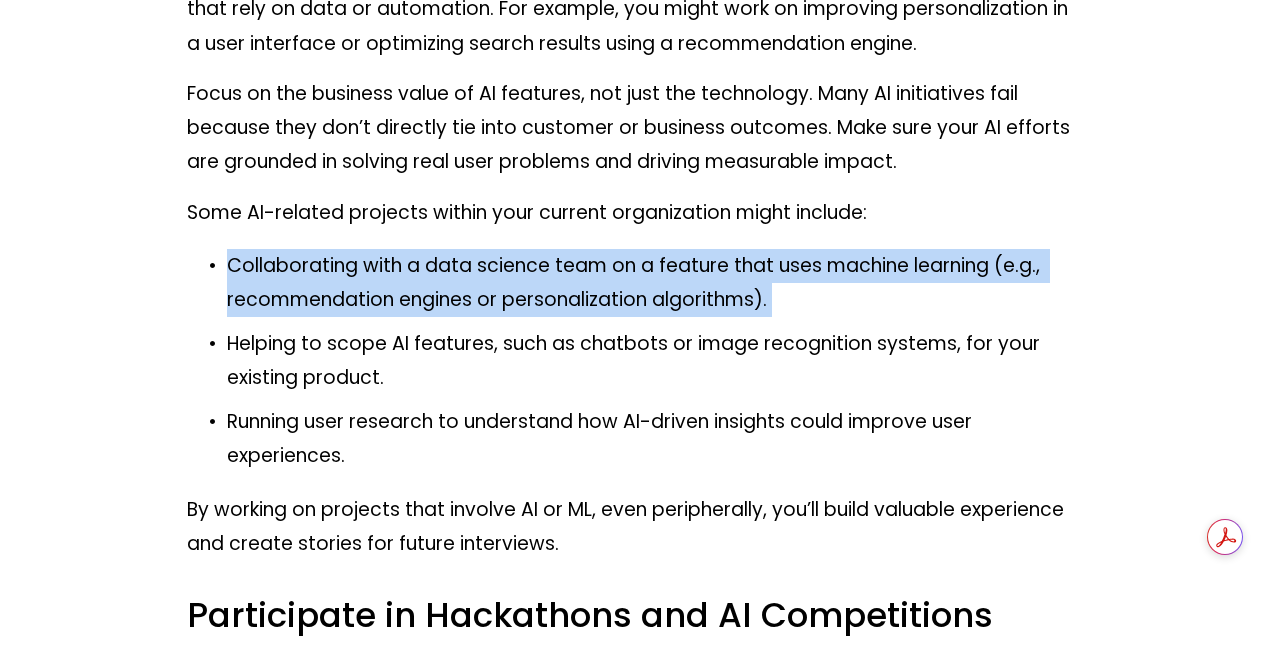 scroll, scrollTop: 12059, scrollLeft: 0, axis: vertical 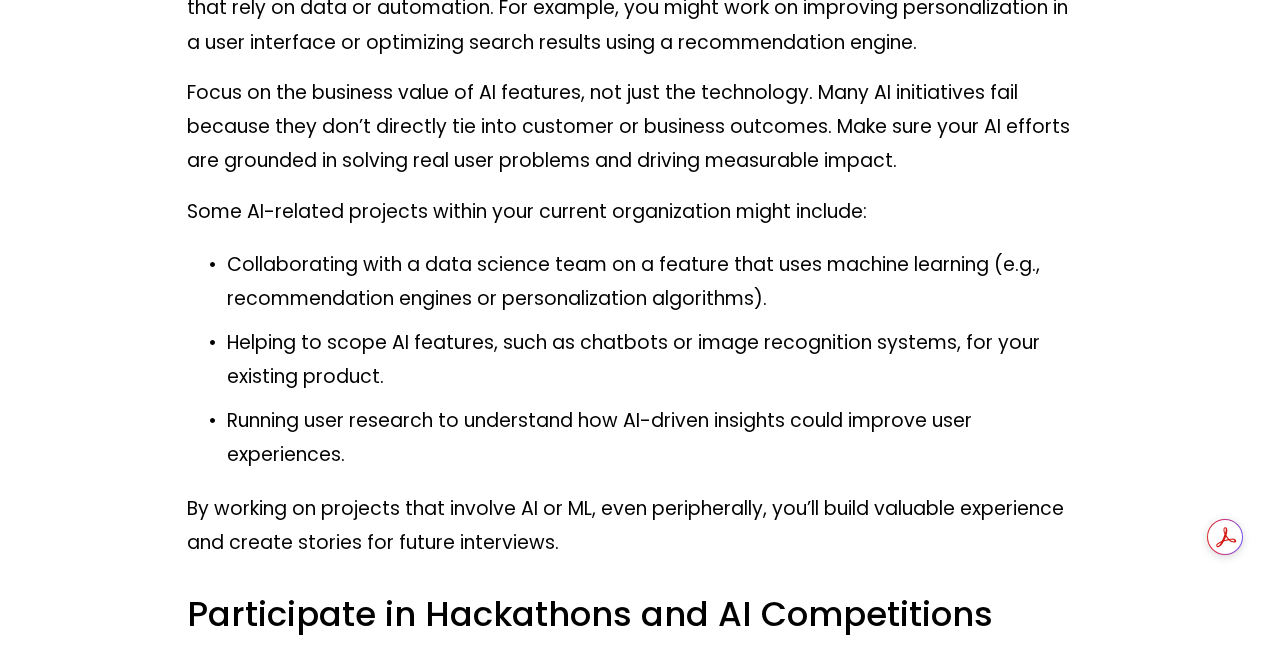 click on "Helping to scope AI features, such as chatbots or image recognition systems, for your existing product." at bounding box center [653, 360] 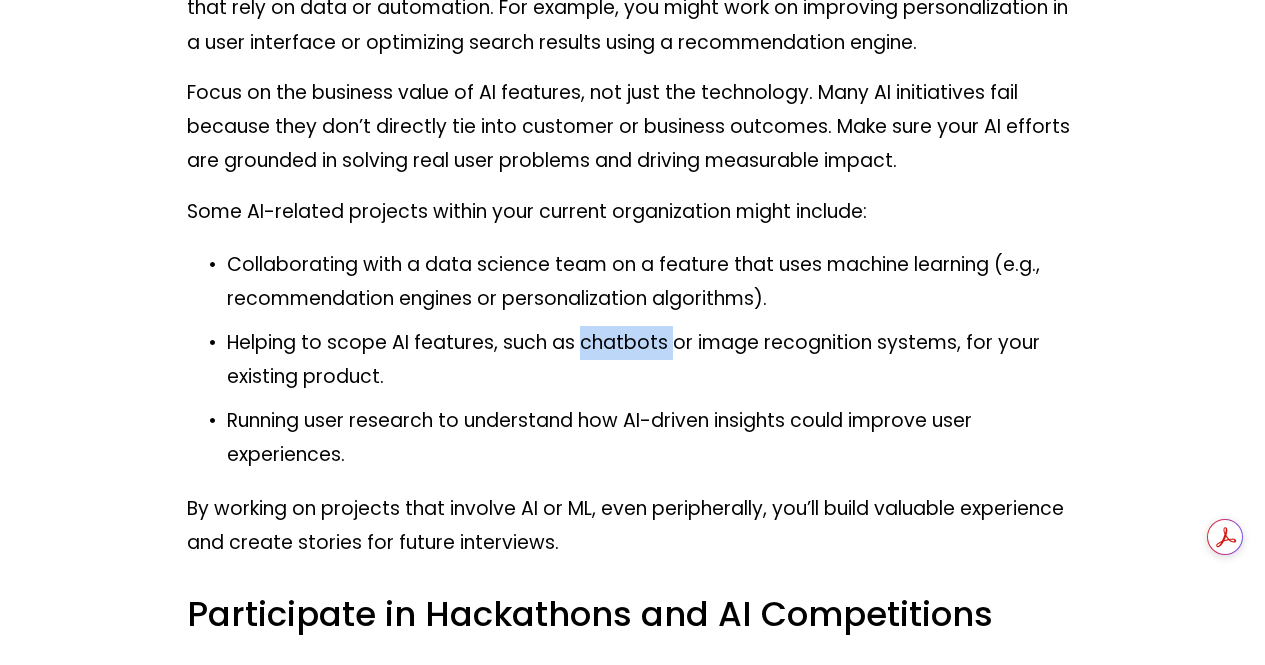 click on "Helping to scope AI features, such as chatbots or image recognition systems, for your existing product." at bounding box center (653, 360) 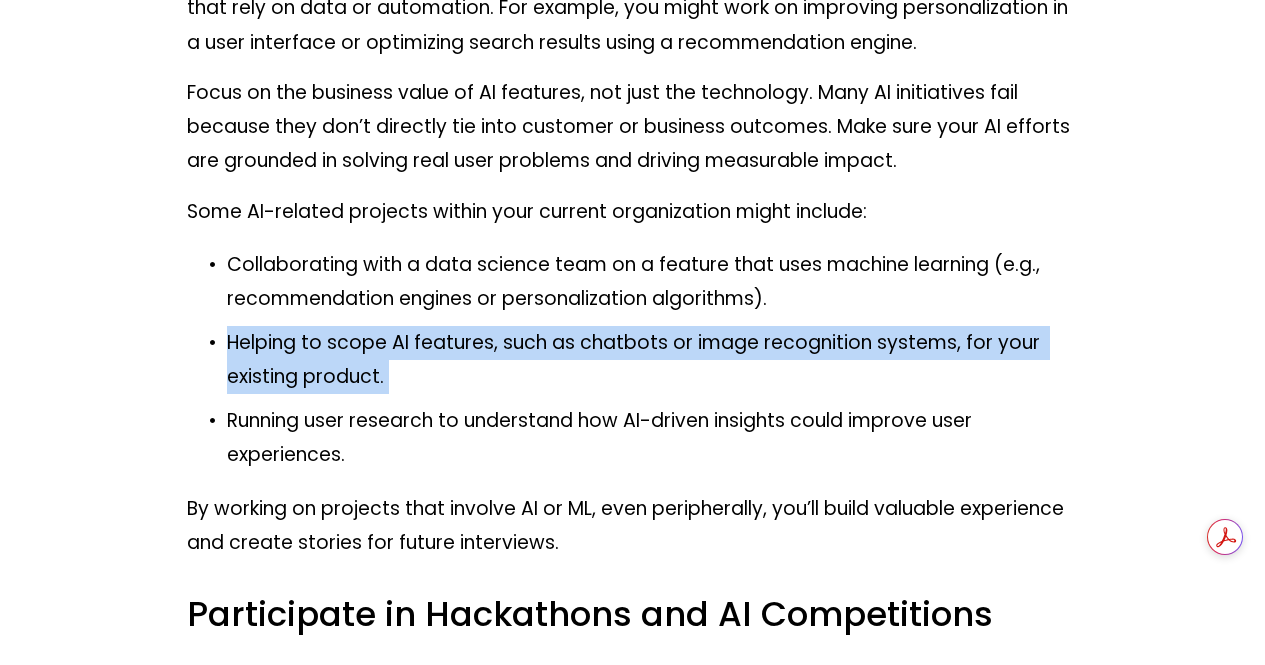 click on "Helping to scope AI features, such as chatbots or image recognition systems, for your existing product." at bounding box center [653, 360] 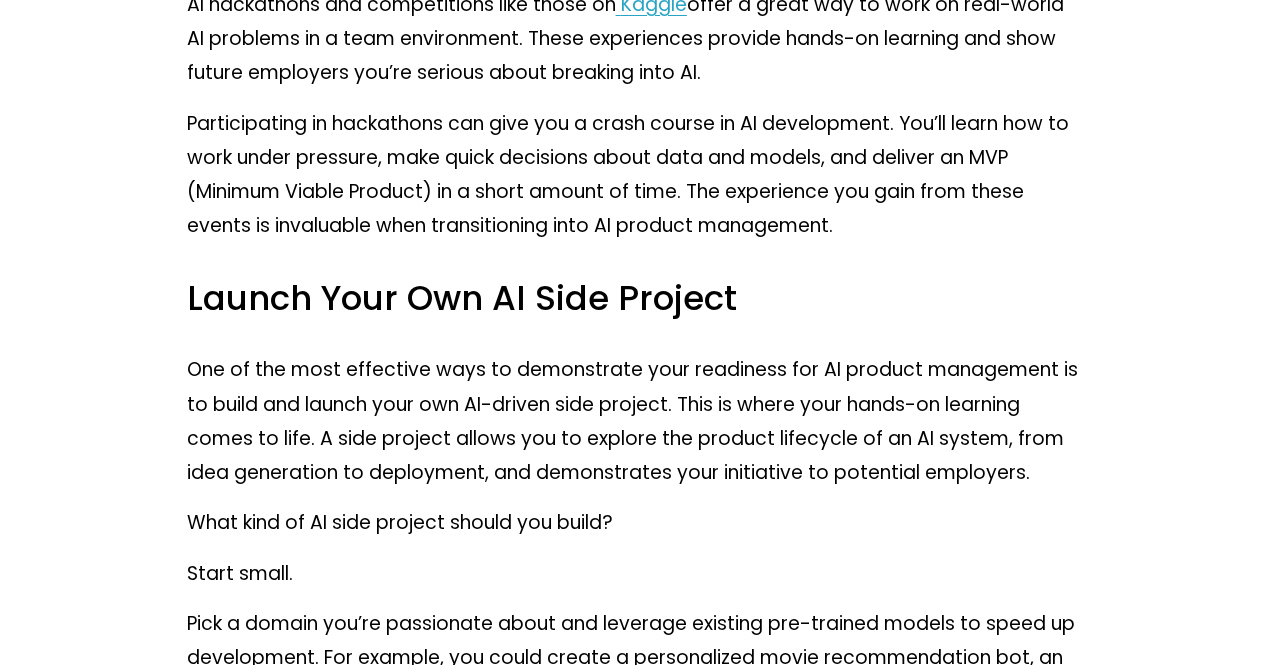 scroll, scrollTop: 12742, scrollLeft: 0, axis: vertical 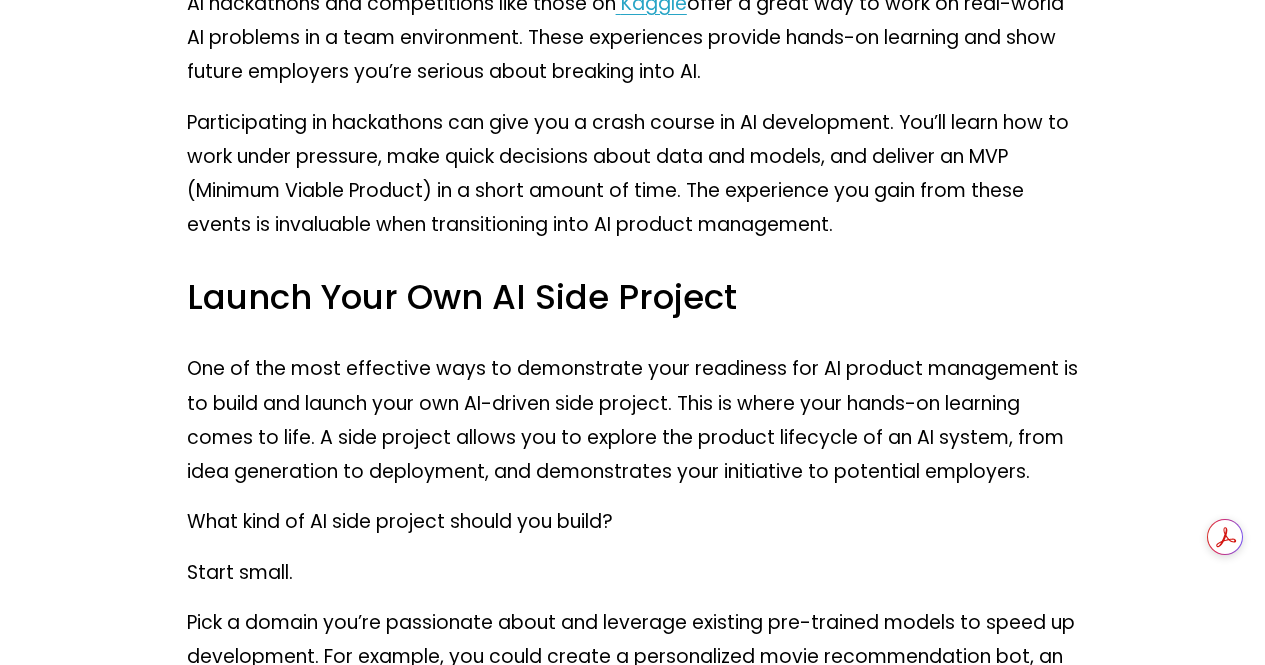 click on "One of the most effective ways to demonstrate your readiness for AI product management is to build and launch your own AI-driven side project. This is where your hands-on learning comes to life. A side project allows you to explore the product lifecycle of an AI system, from idea generation to deployment, and demonstrates your initiative to potential employers." at bounding box center (633, 420) 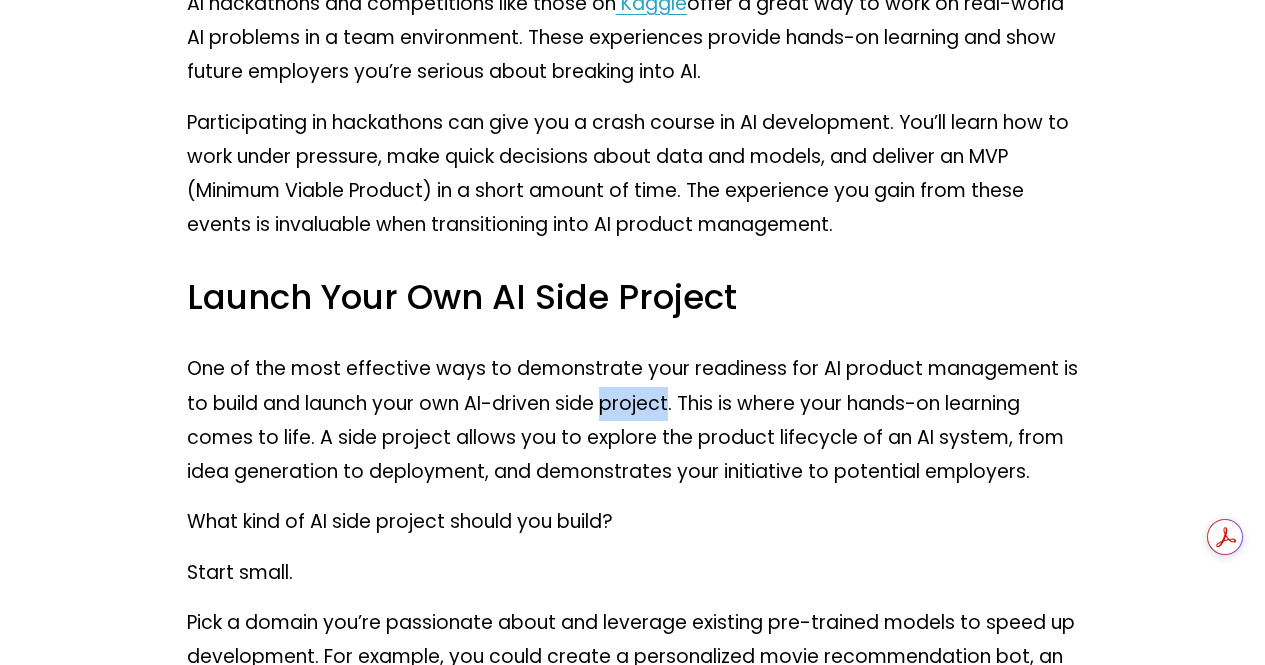 click on "One of the most effective ways to demonstrate your readiness for AI product management is to build and launch your own AI-driven side project. This is where your hands-on learning comes to life. A side project allows you to explore the product lifecycle of an AI system, from idea generation to deployment, and demonstrates your initiative to potential employers." at bounding box center (633, 420) 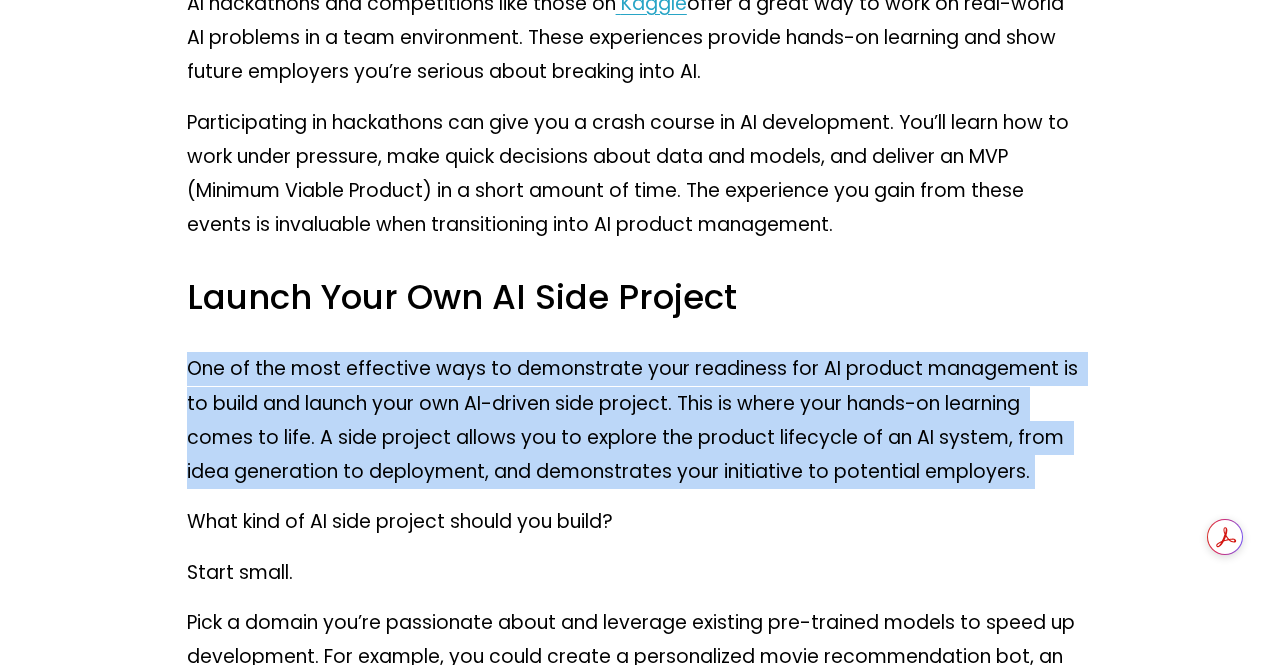 click on "One of the most effective ways to demonstrate your readiness for AI product management is to build and launch your own AI-driven side project. This is where your hands-on learning comes to life. A side project allows you to explore the product lifecycle of an AI system, from idea generation to deployment, and demonstrates your initiative to potential employers." at bounding box center (633, 420) 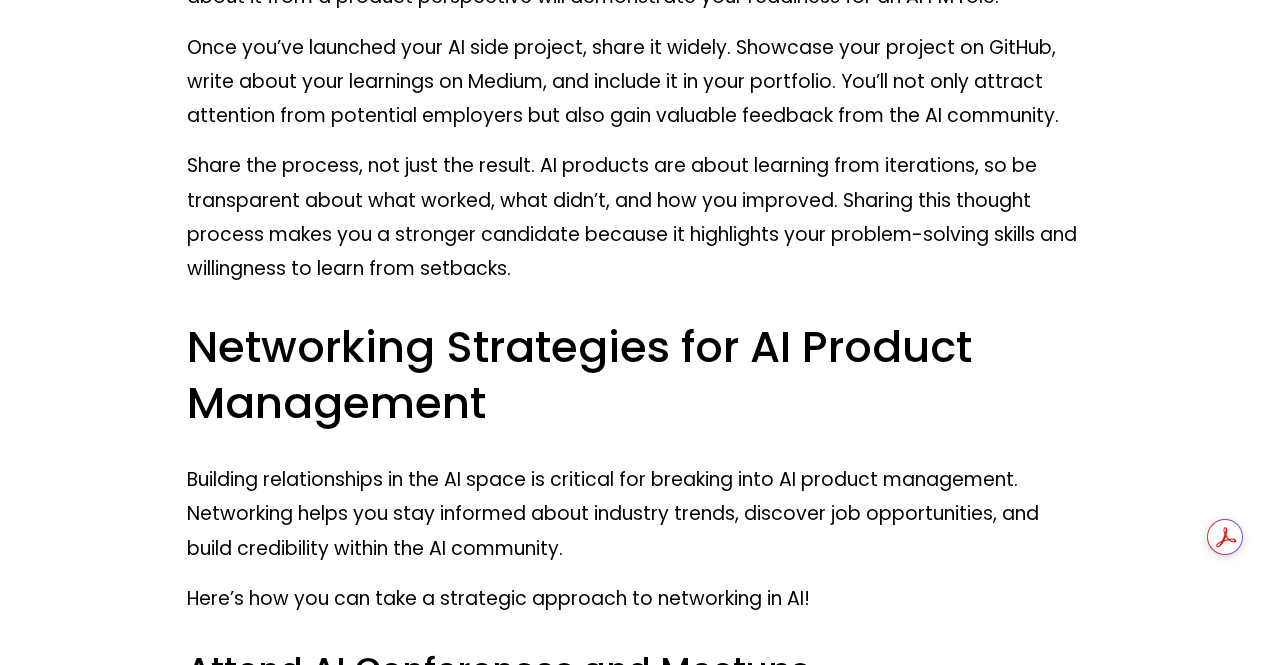 scroll, scrollTop: 14185, scrollLeft: 0, axis: vertical 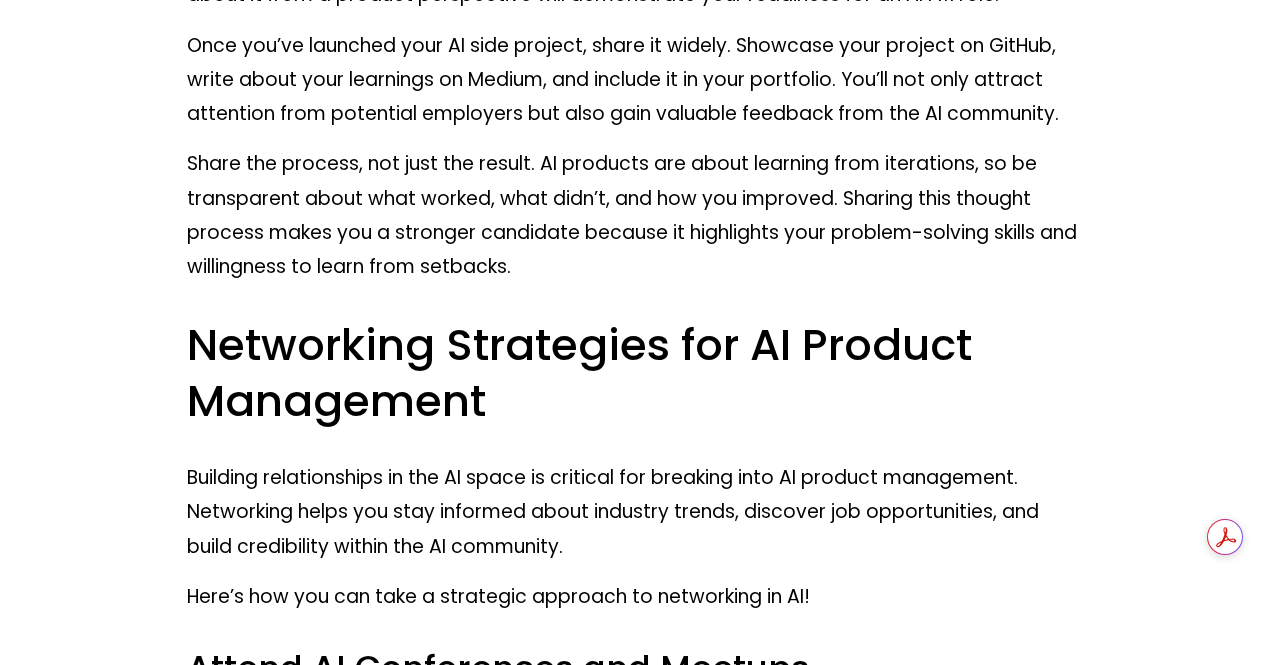 click on "Networking Strategies for AI Product Management" at bounding box center (633, 373) 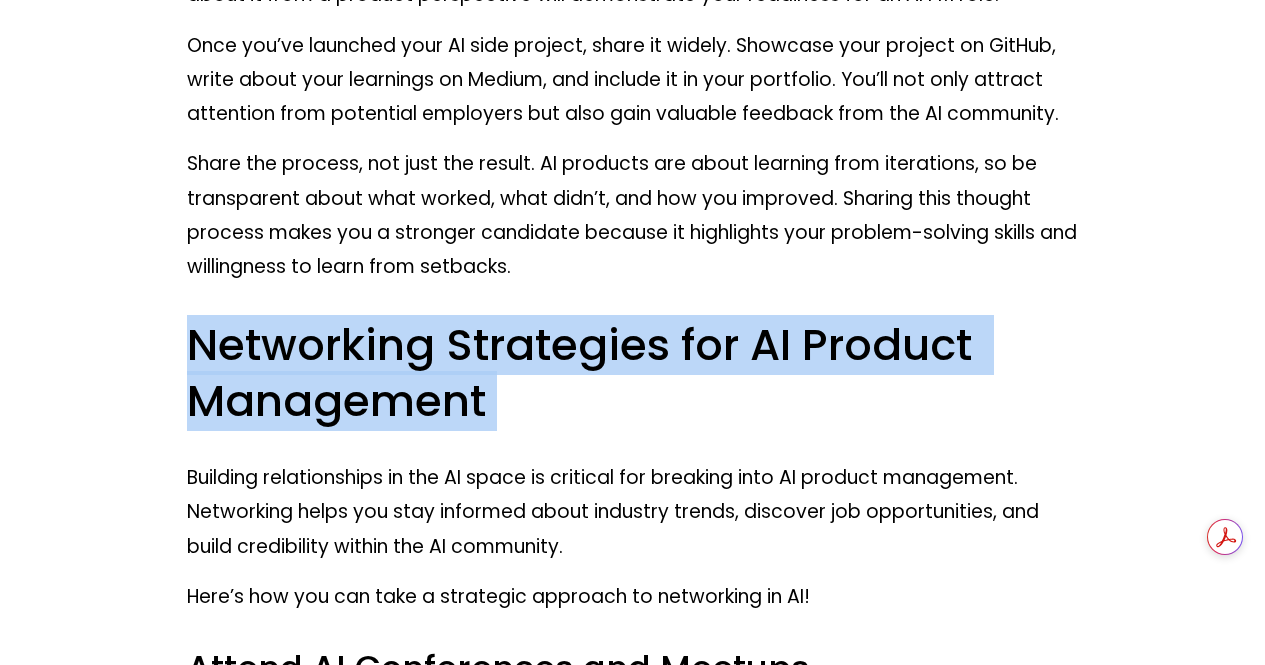 click on "Networking Strategies for AI Product Management" at bounding box center [633, 373] 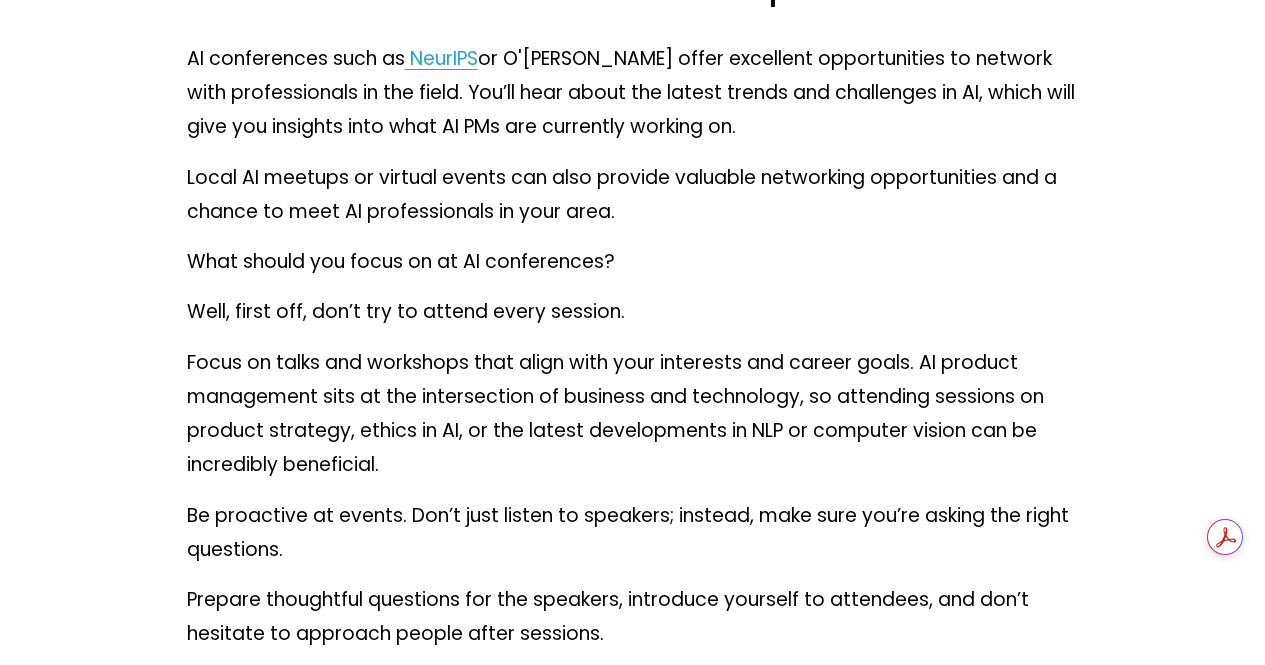 scroll, scrollTop: 14868, scrollLeft: 0, axis: vertical 